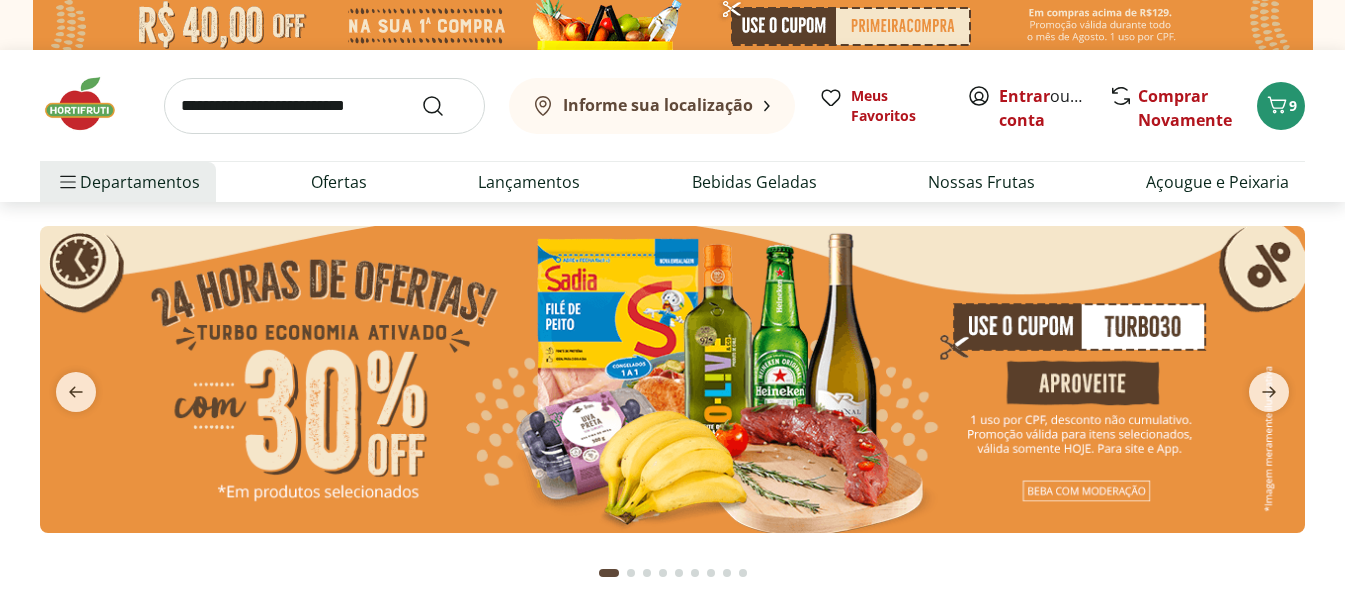 scroll, scrollTop: 0, scrollLeft: 0, axis: both 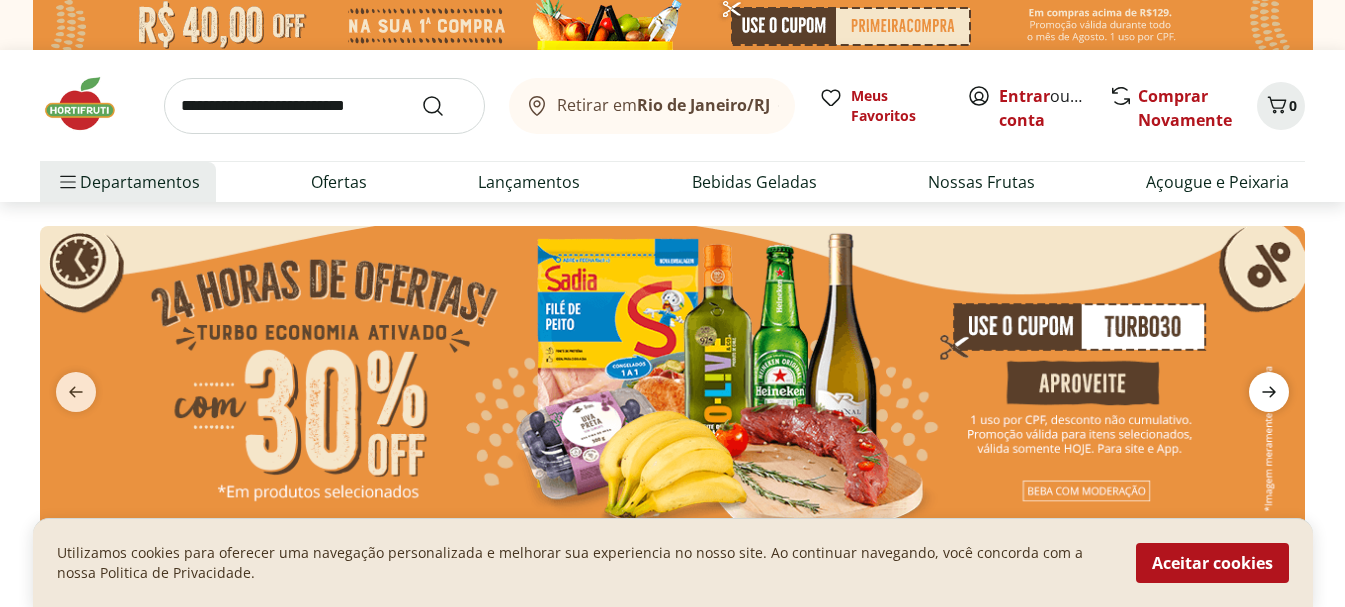 click 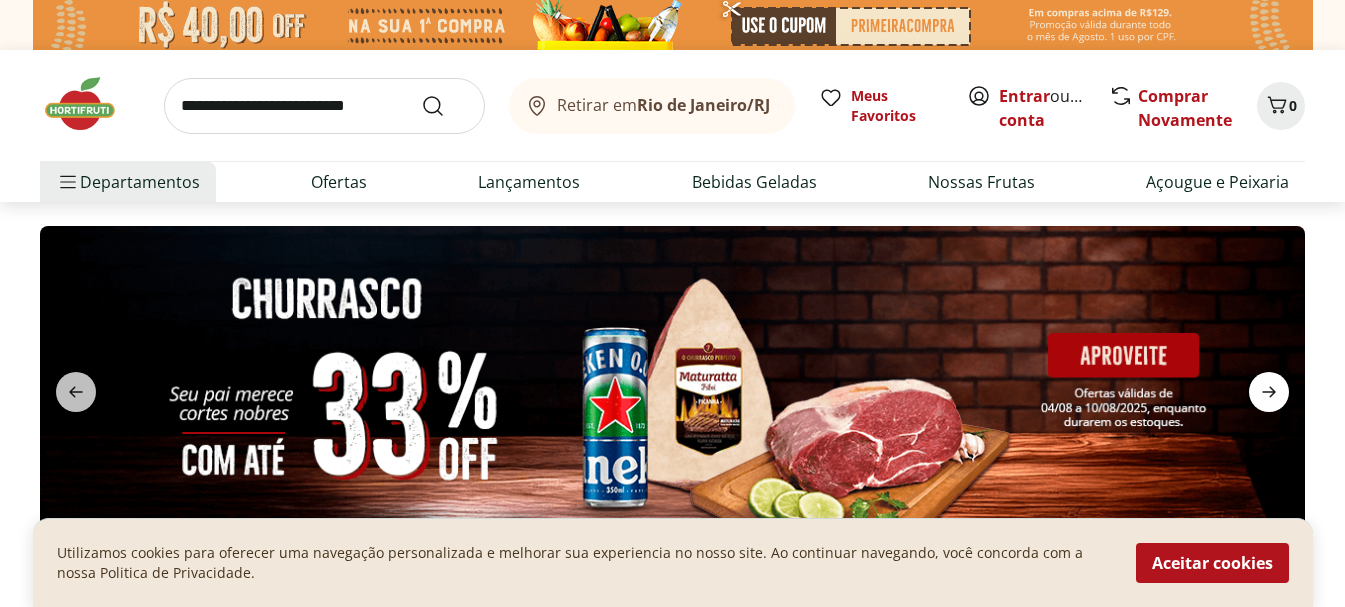 click 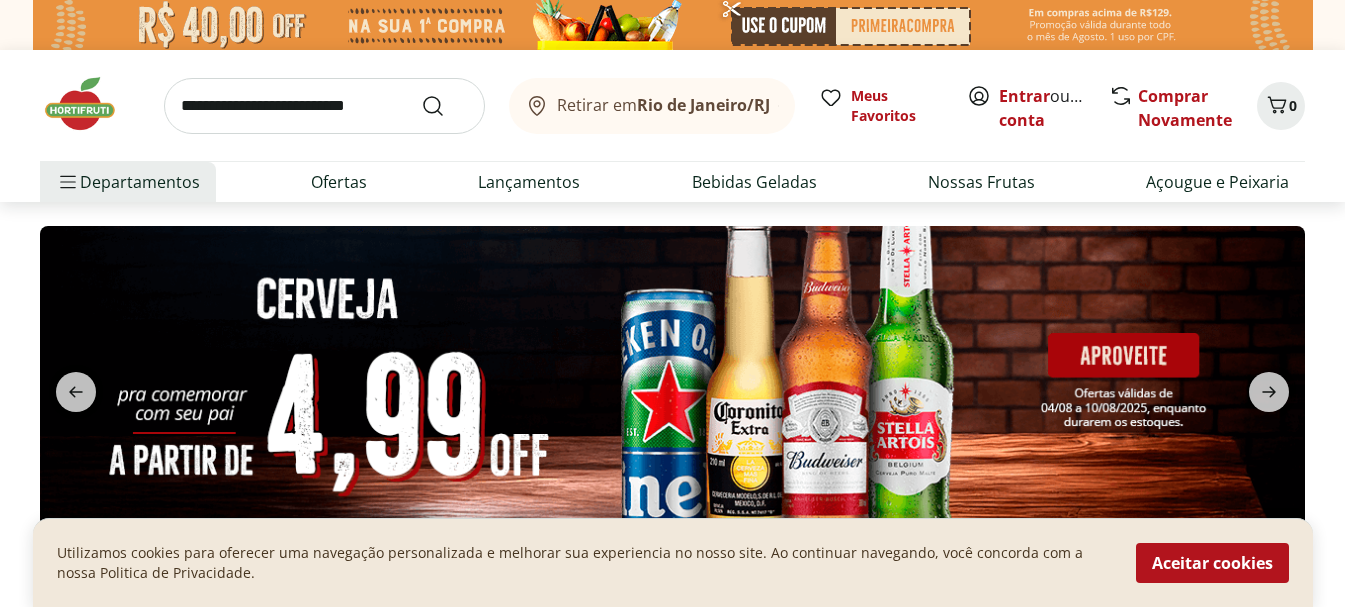 click at bounding box center (324, 106) 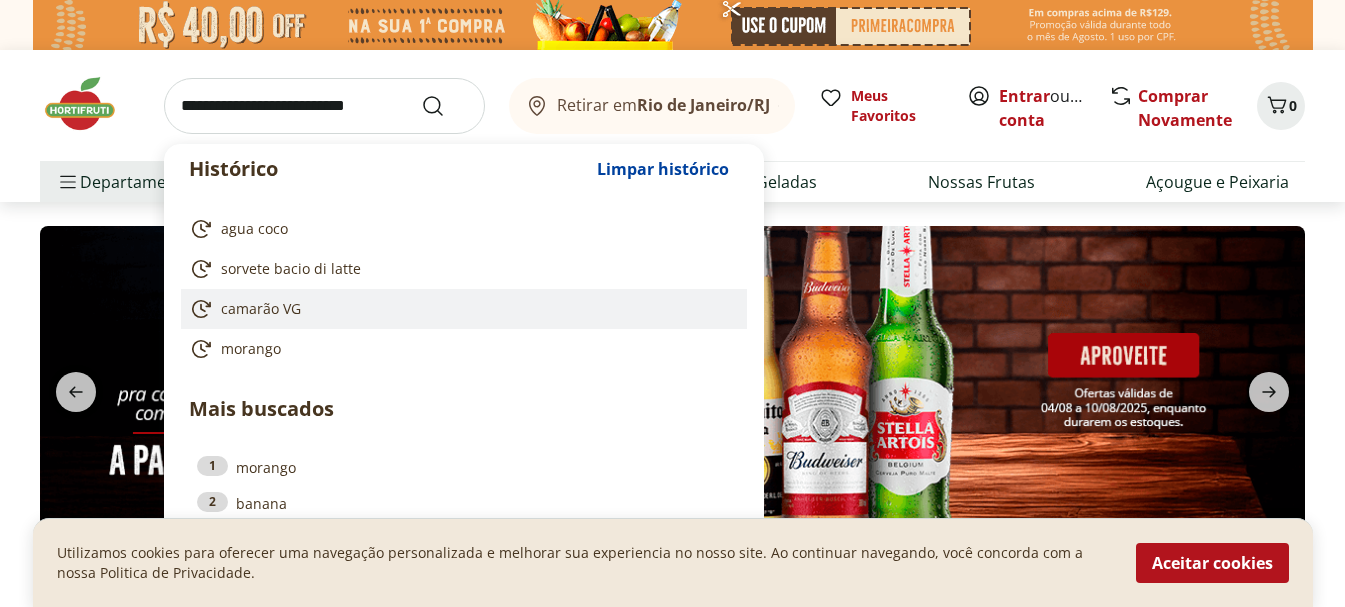 click on "camarão VG" at bounding box center [261, 309] 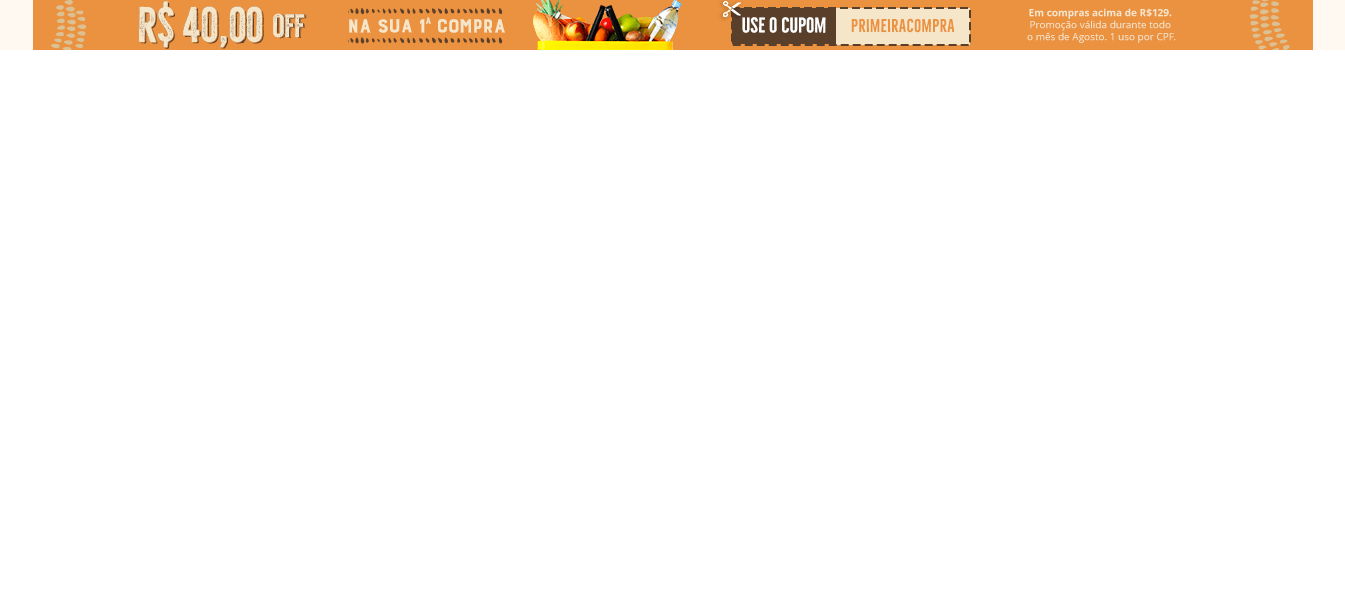 scroll, scrollTop: 0, scrollLeft: 0, axis: both 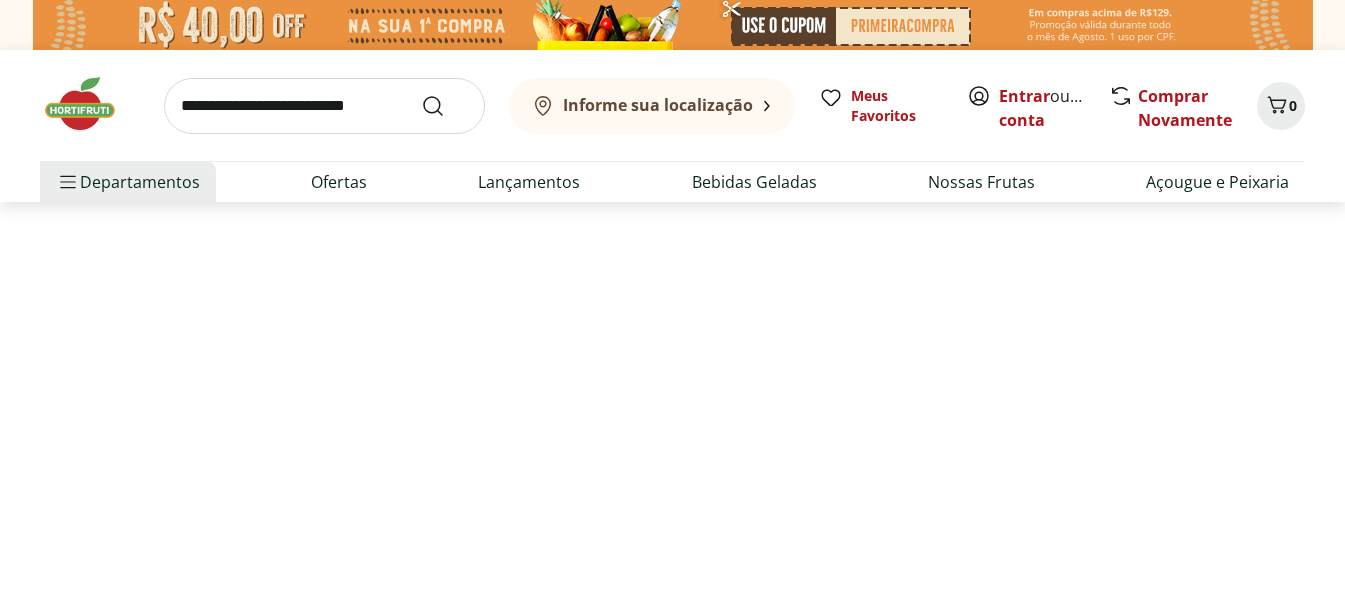 select on "**********" 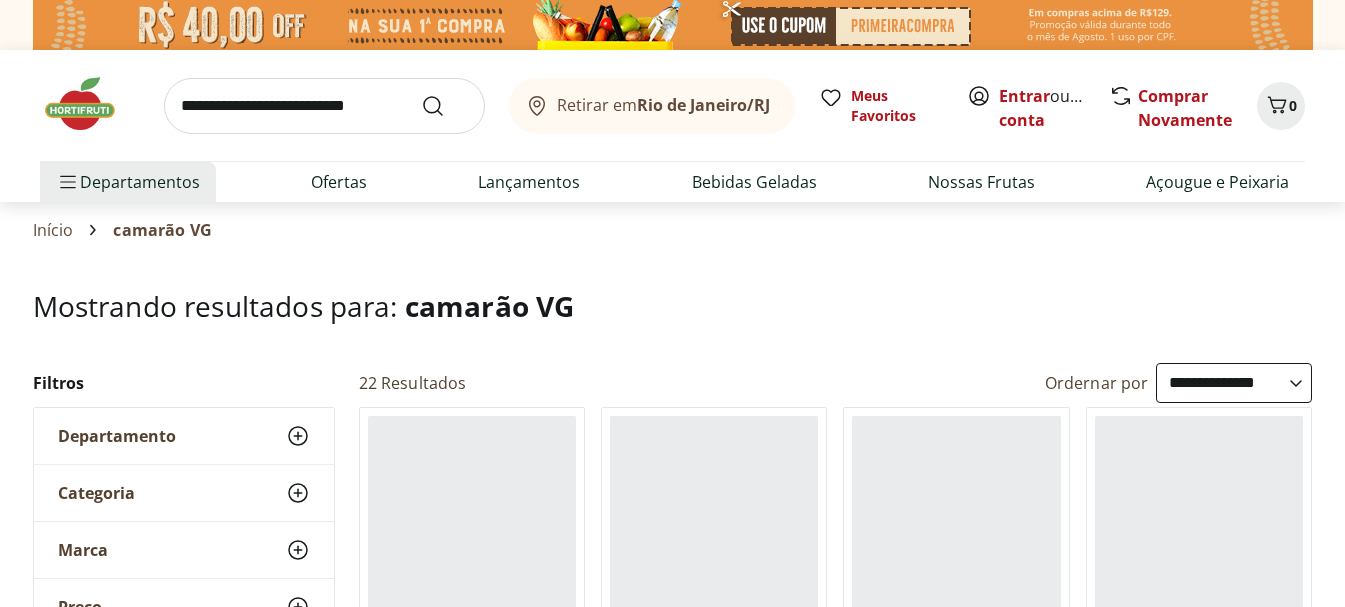 scroll, scrollTop: 531, scrollLeft: 0, axis: vertical 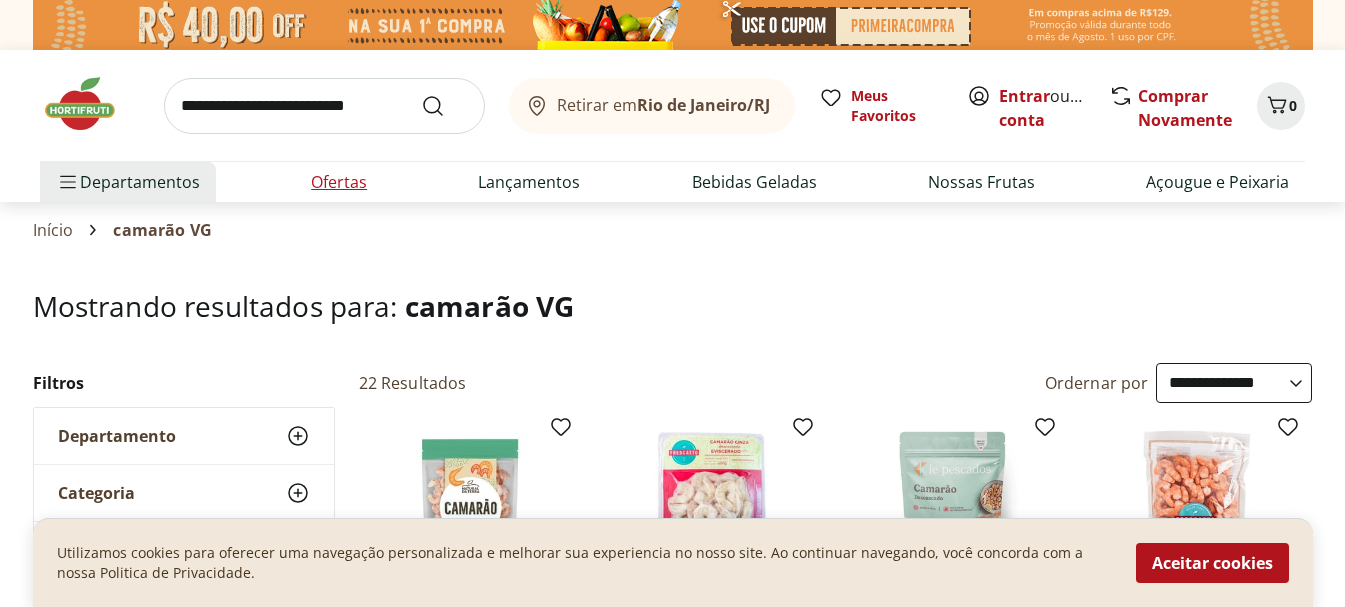 click on "Ofertas" at bounding box center (339, 182) 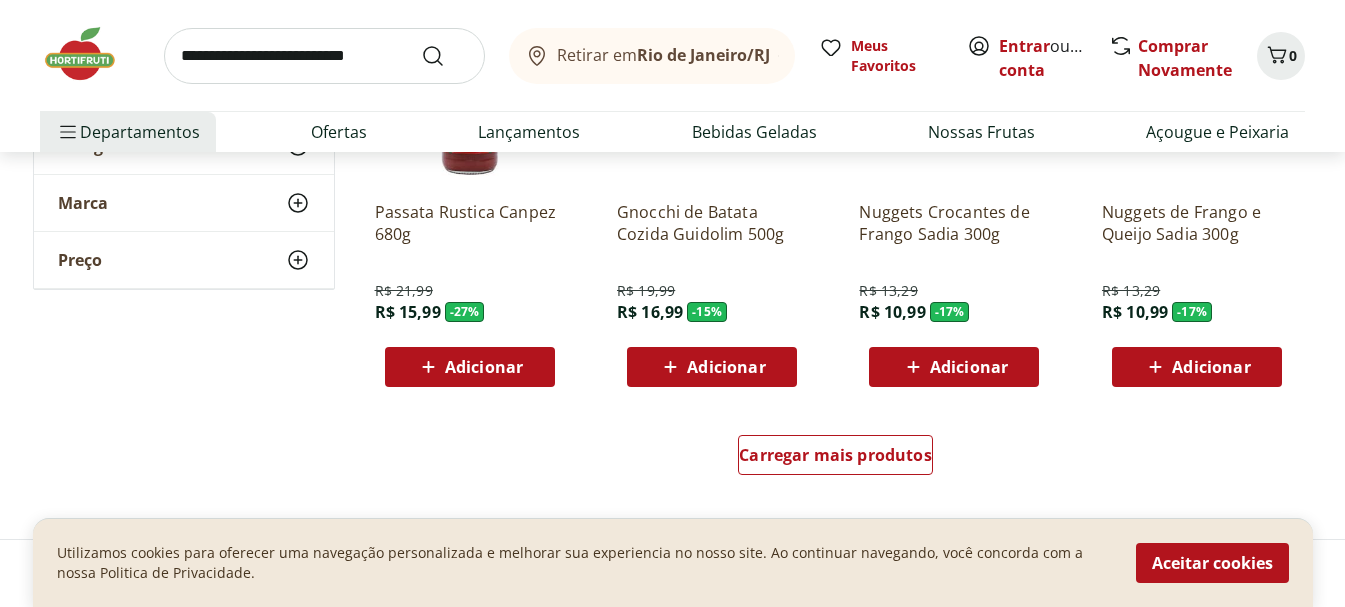 scroll, scrollTop: 1262, scrollLeft: 0, axis: vertical 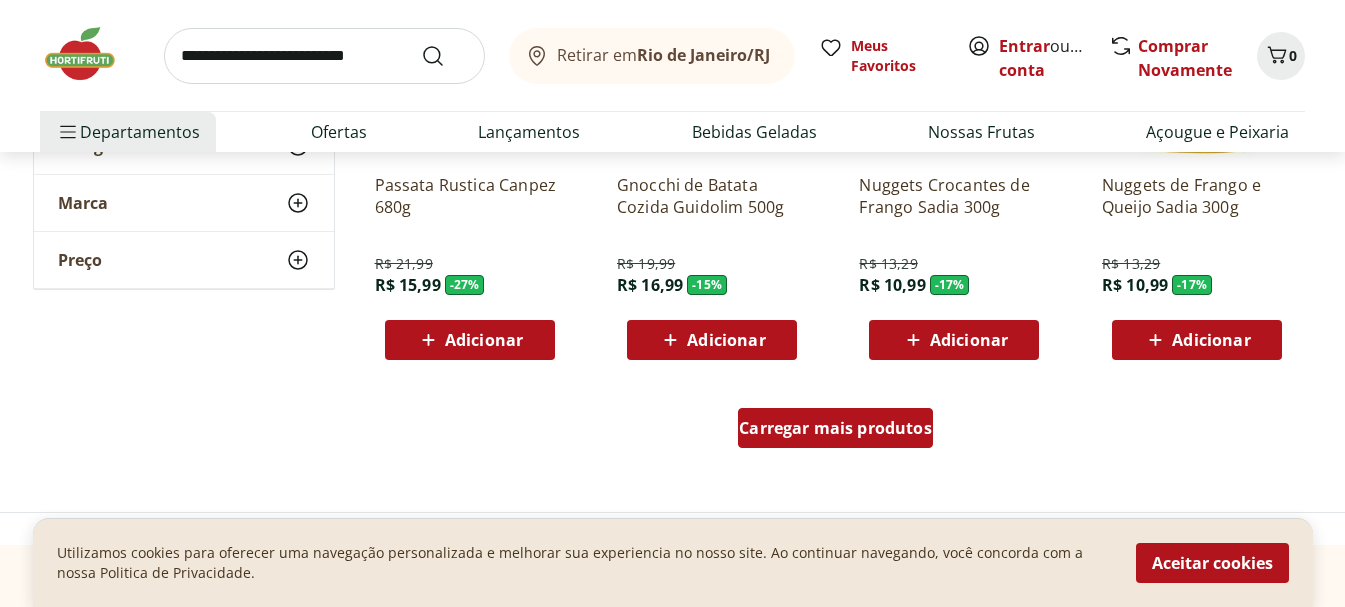 click on "Carregar mais produtos" at bounding box center [835, 428] 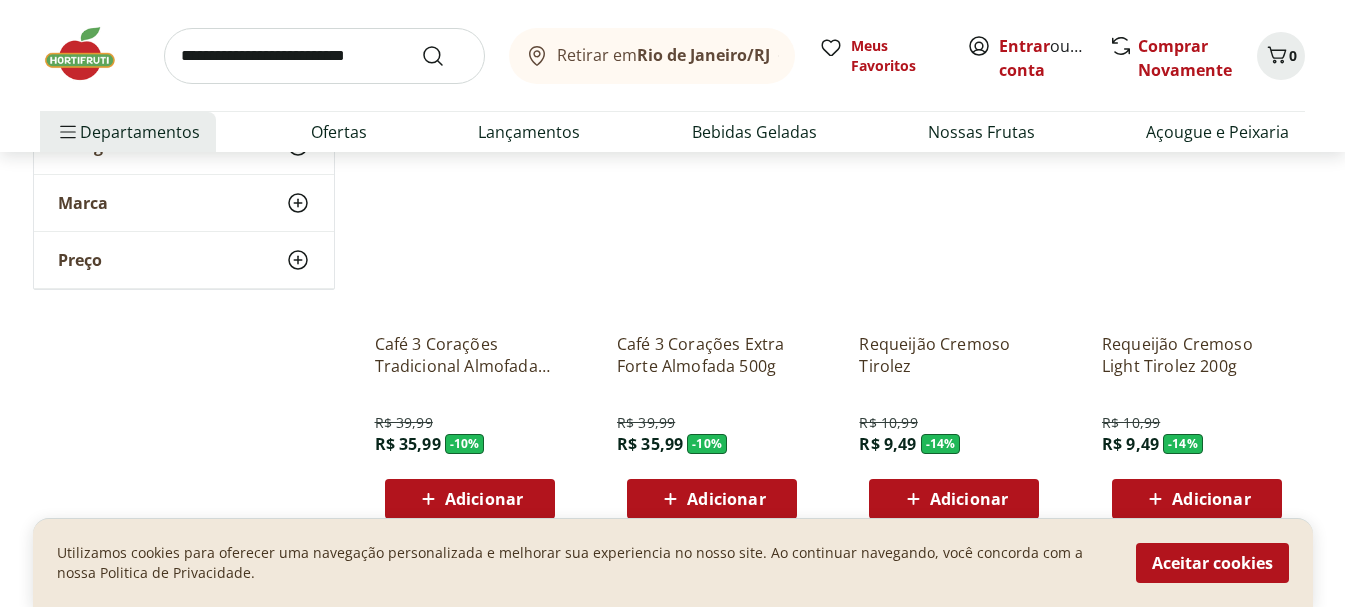 scroll, scrollTop: 1975, scrollLeft: 0, axis: vertical 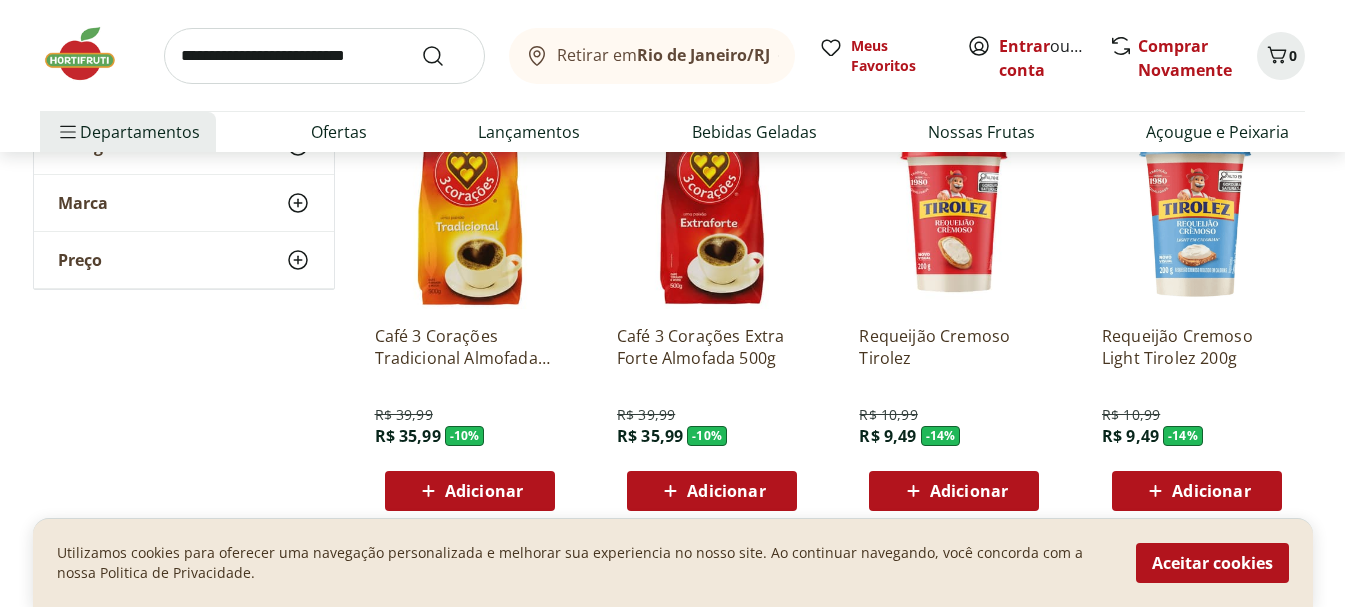 click on "**********" at bounding box center (672, -307) 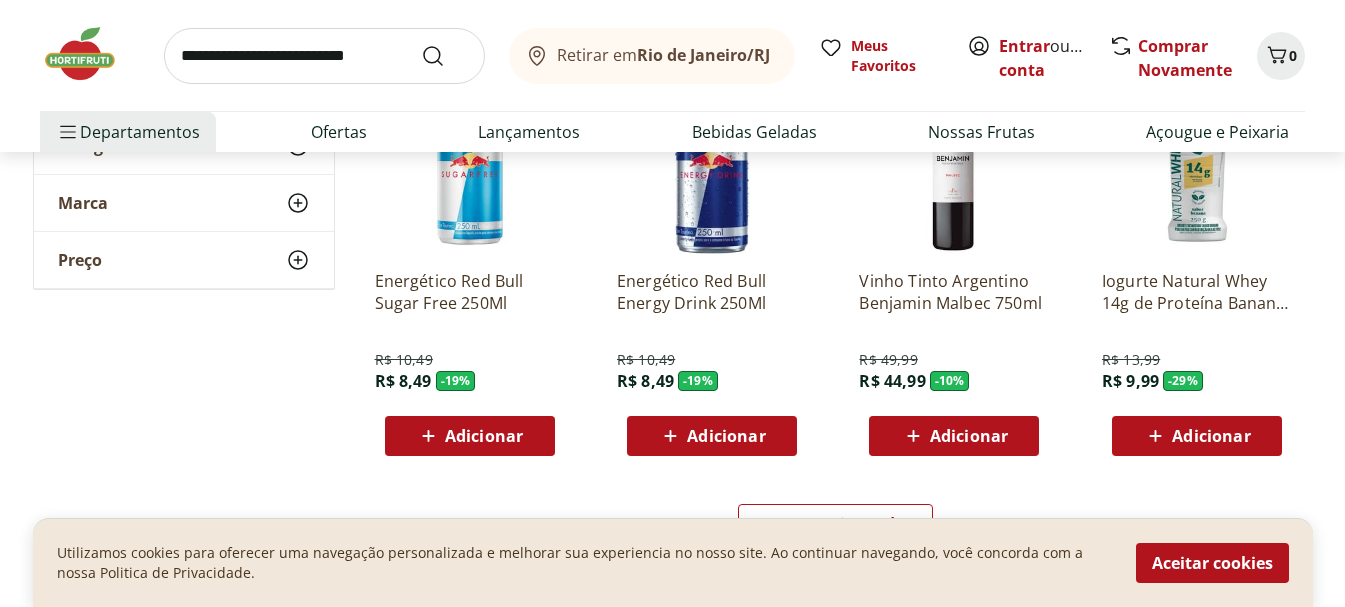 scroll, scrollTop: 2479, scrollLeft: 0, axis: vertical 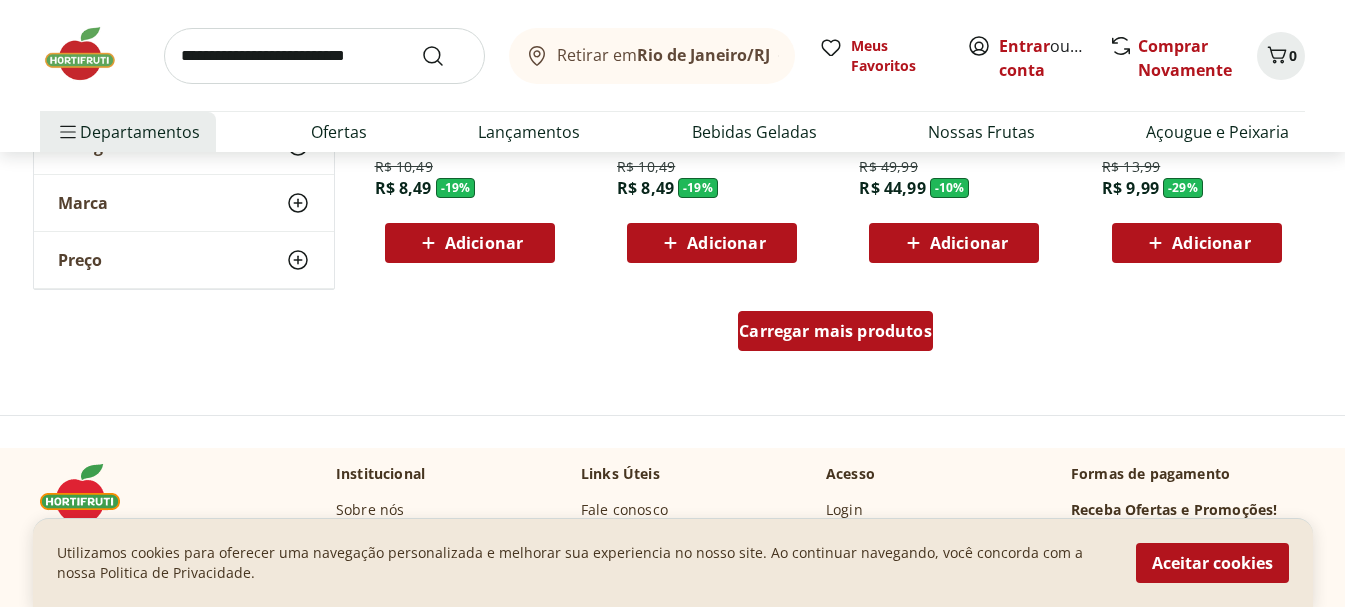 click on "Carregar mais produtos" at bounding box center [835, 331] 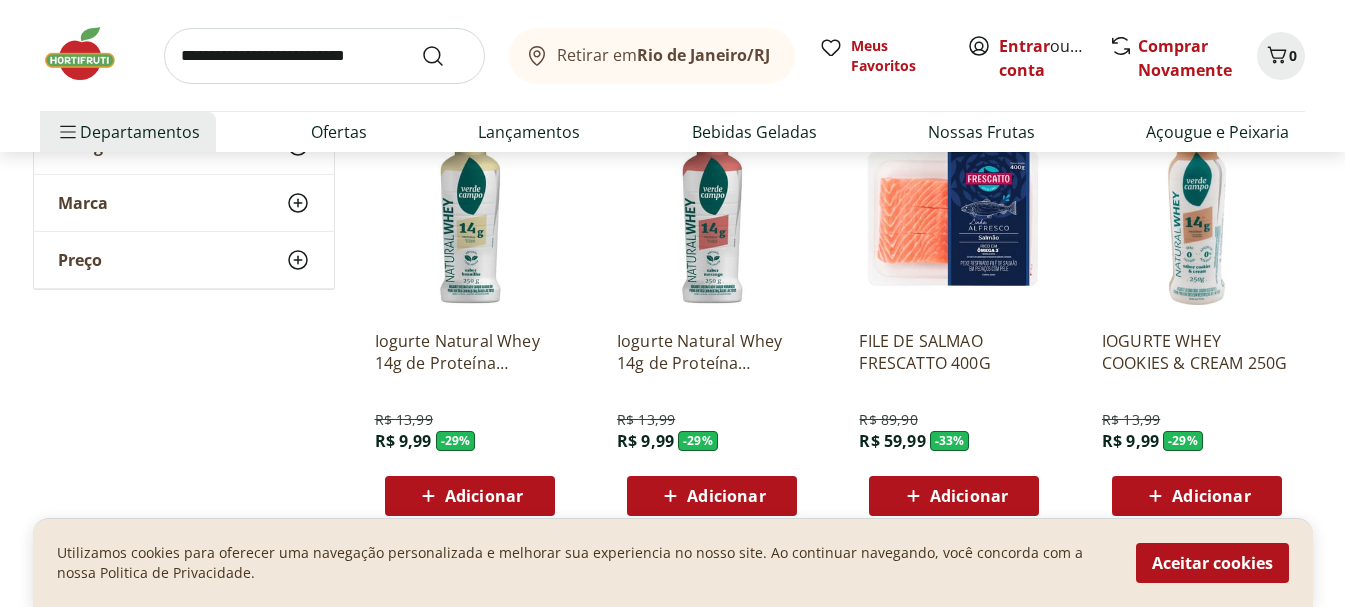 scroll, scrollTop: 2866, scrollLeft: 0, axis: vertical 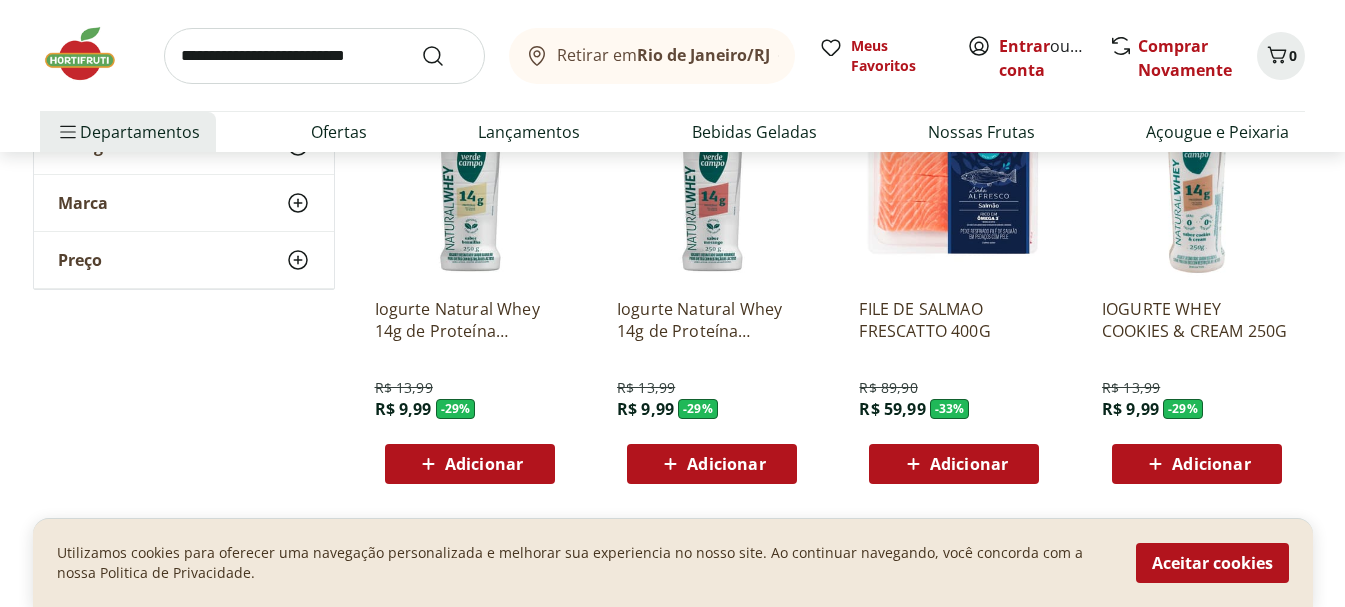 click on "Adicionar" at bounding box center [969, 464] 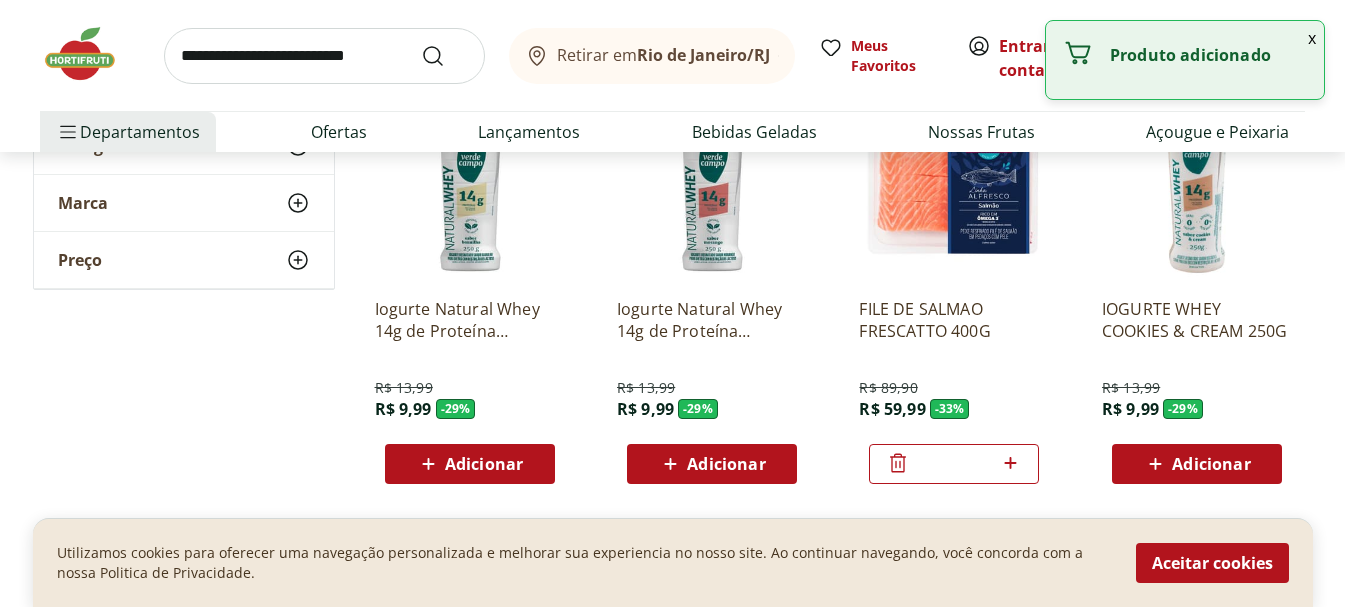 click 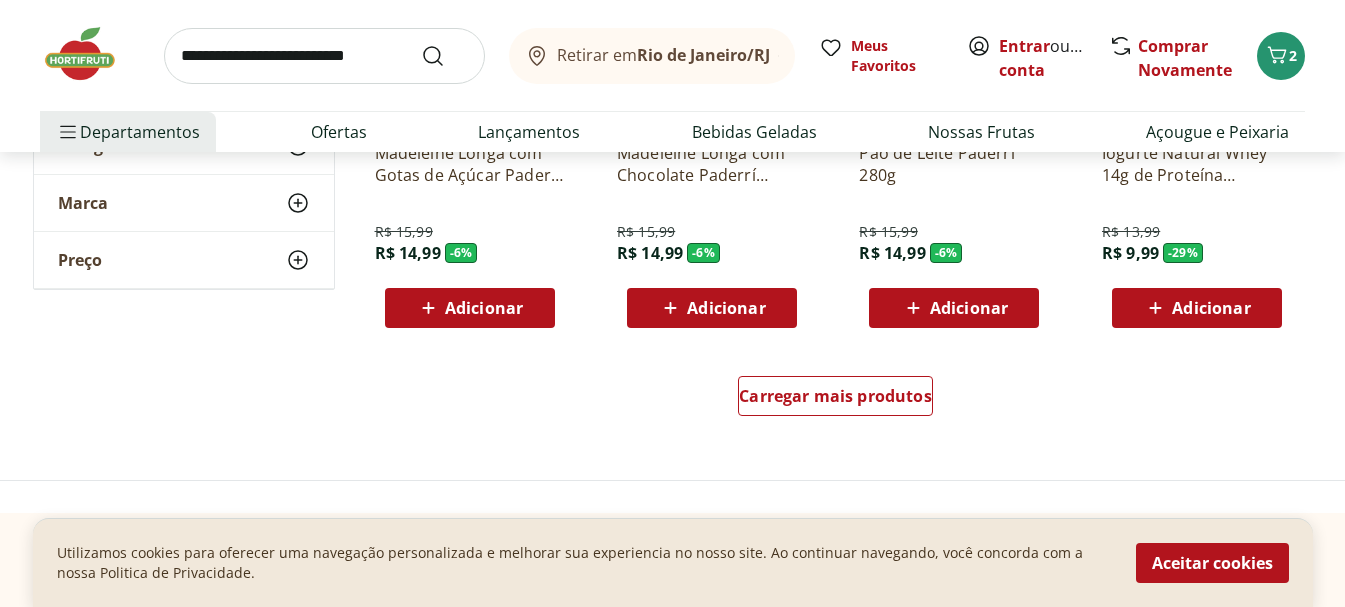 scroll, scrollTop: 3977, scrollLeft: 0, axis: vertical 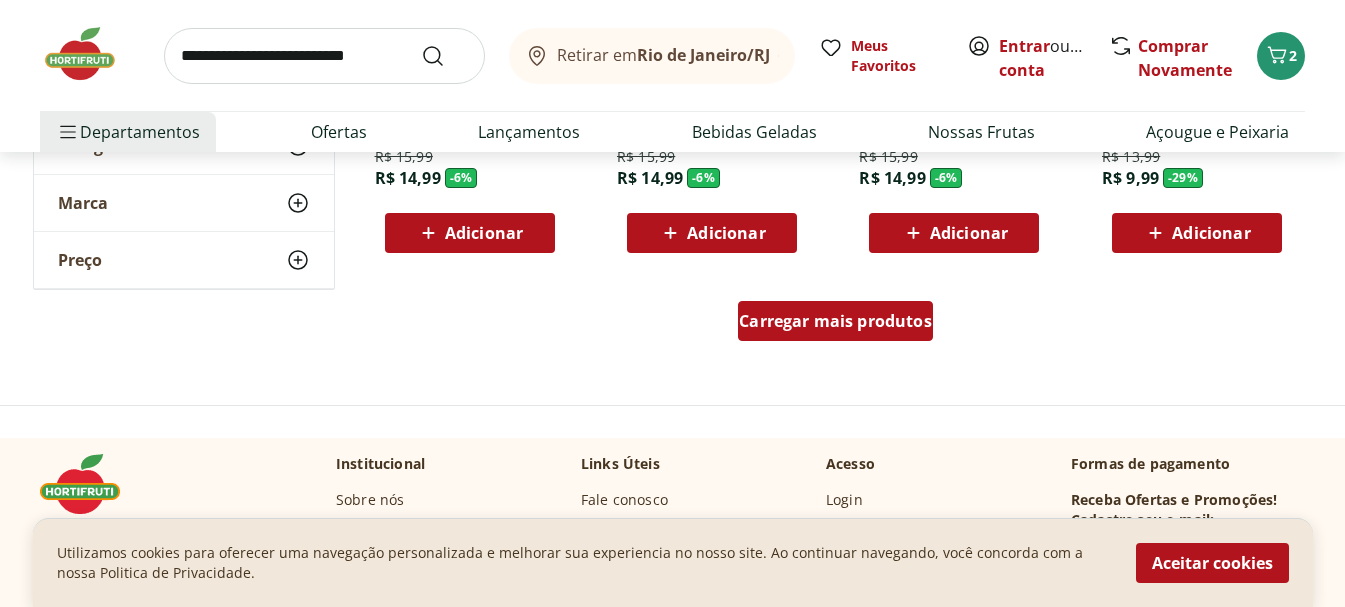 click on "Carregar mais produtos" at bounding box center (835, 321) 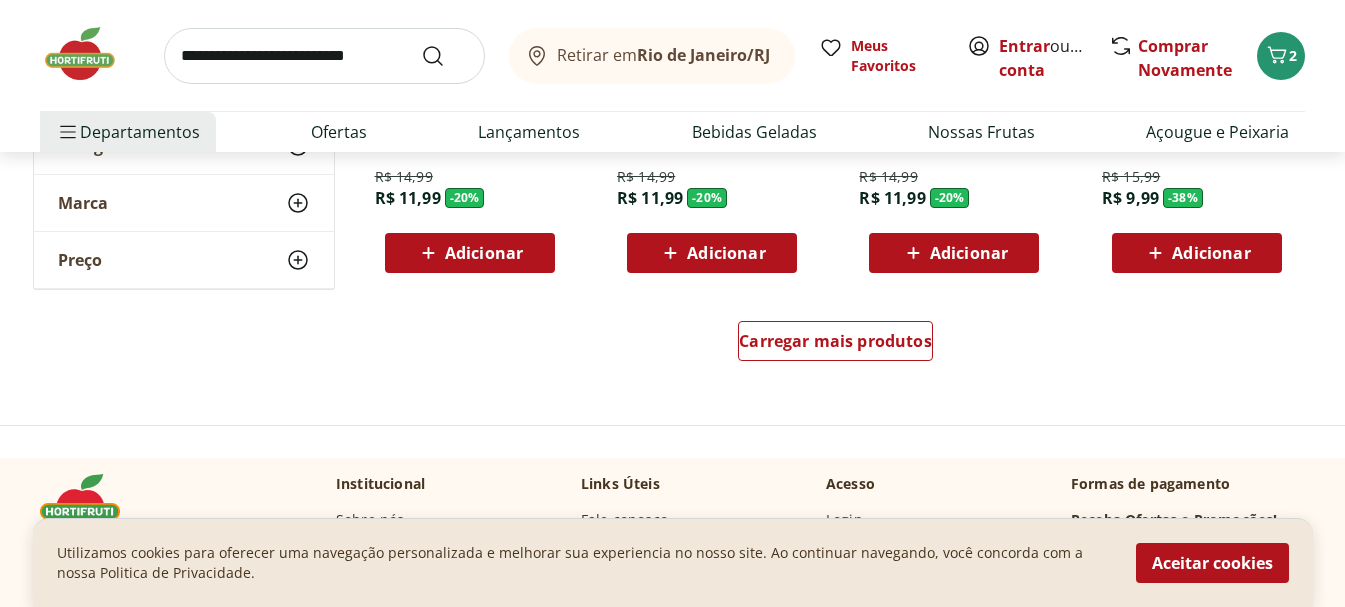 scroll, scrollTop: 5313, scrollLeft: 0, axis: vertical 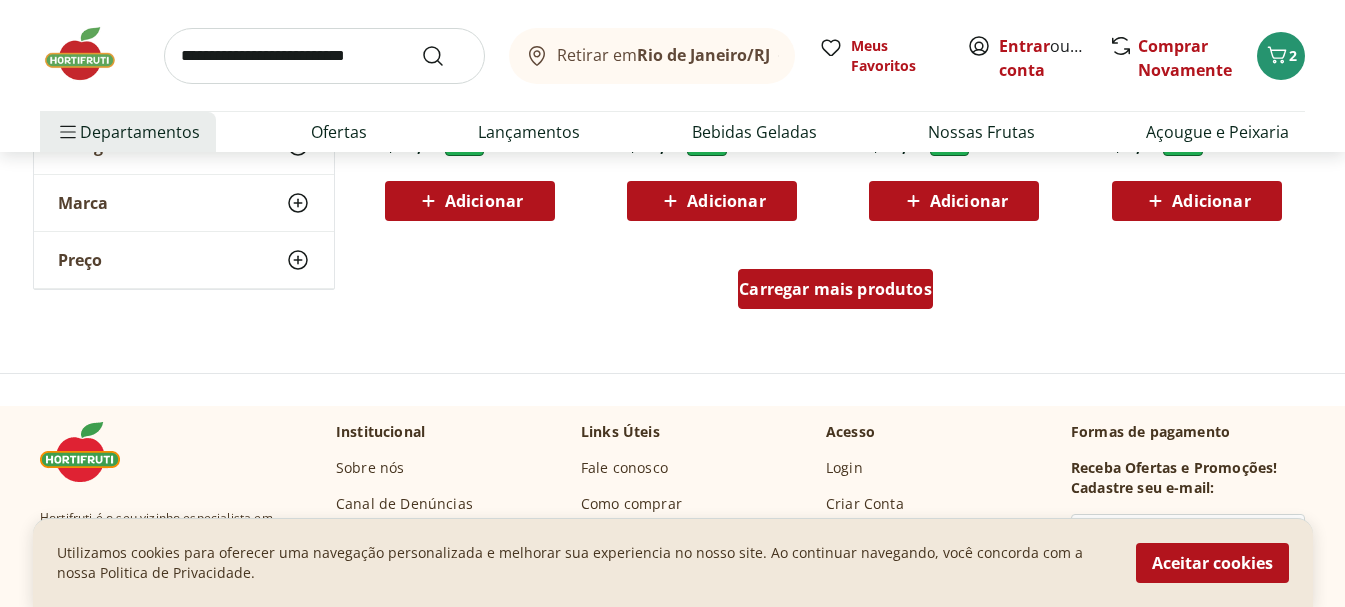 click on "Carregar mais produtos" at bounding box center [835, 289] 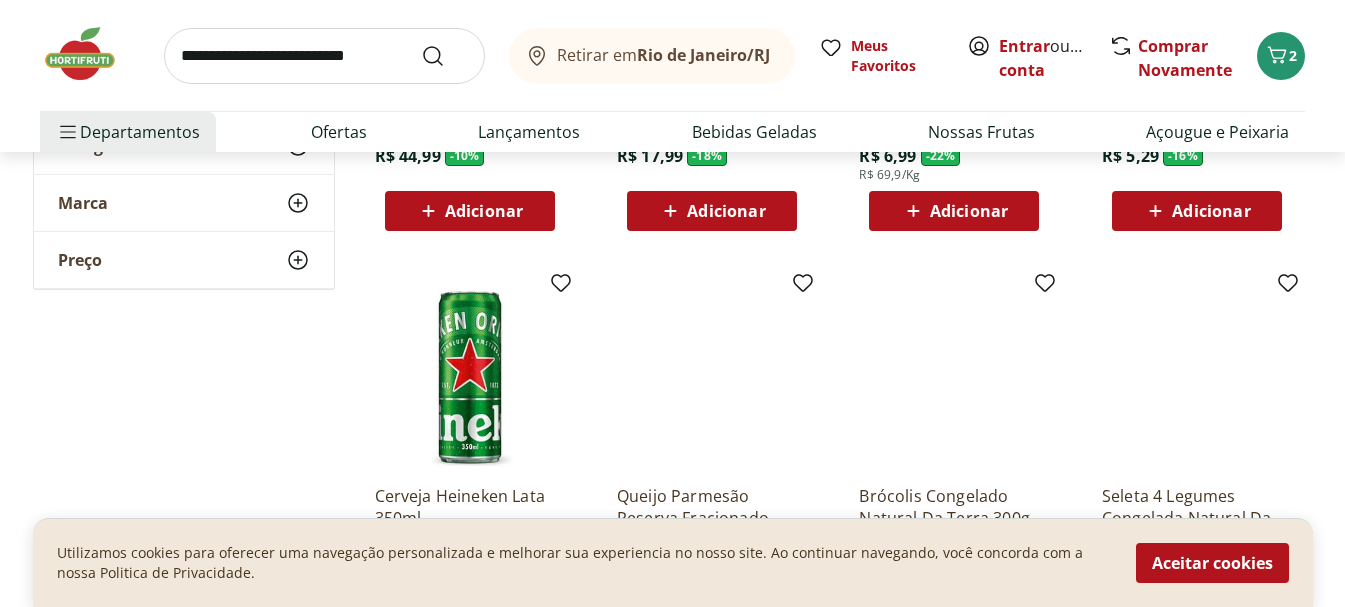 scroll, scrollTop: 6274, scrollLeft: 0, axis: vertical 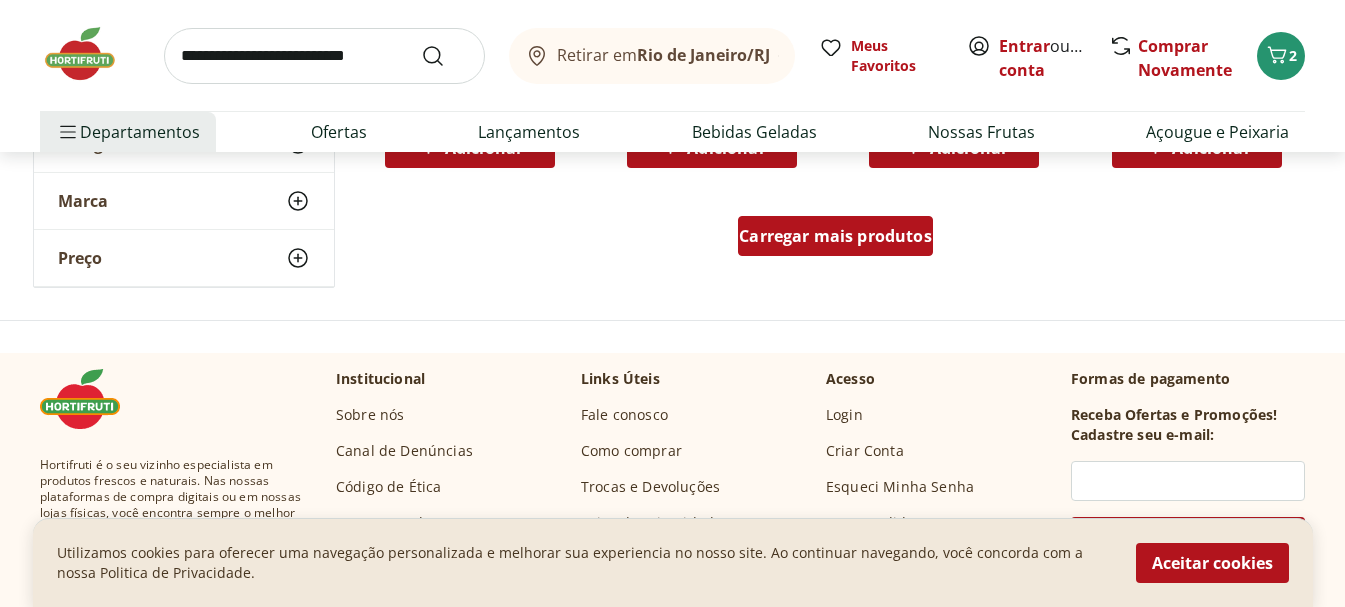 click on "Carregar mais produtos" at bounding box center (835, 236) 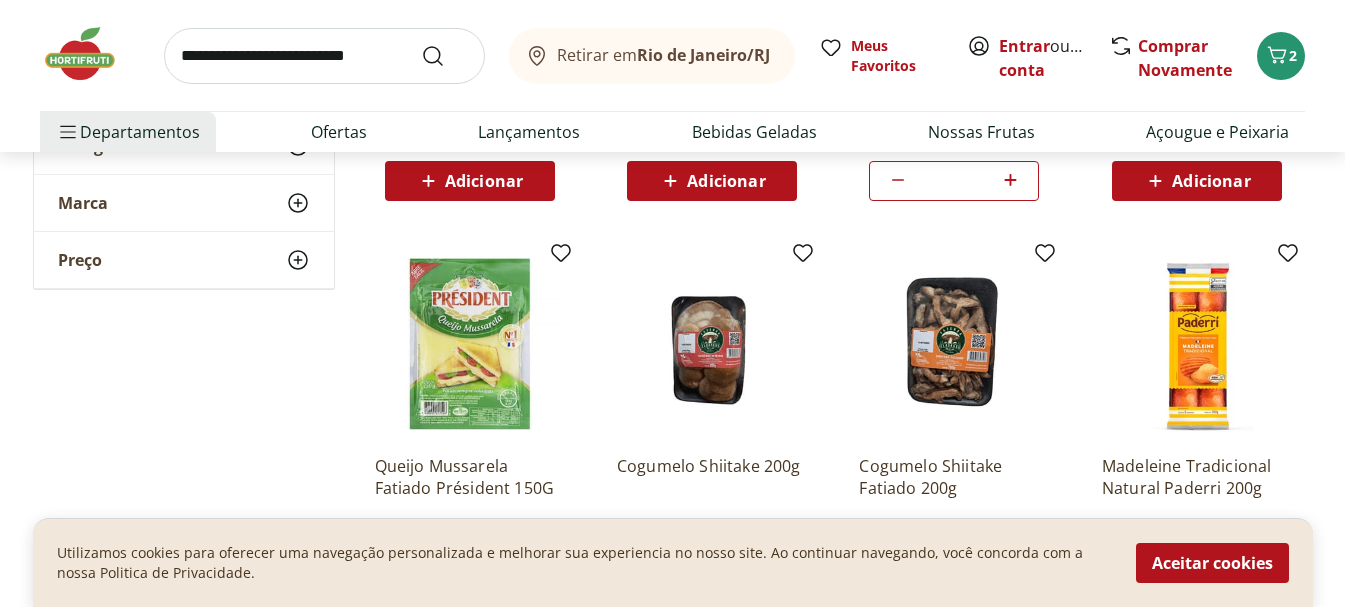 scroll, scrollTop: 3027, scrollLeft: 0, axis: vertical 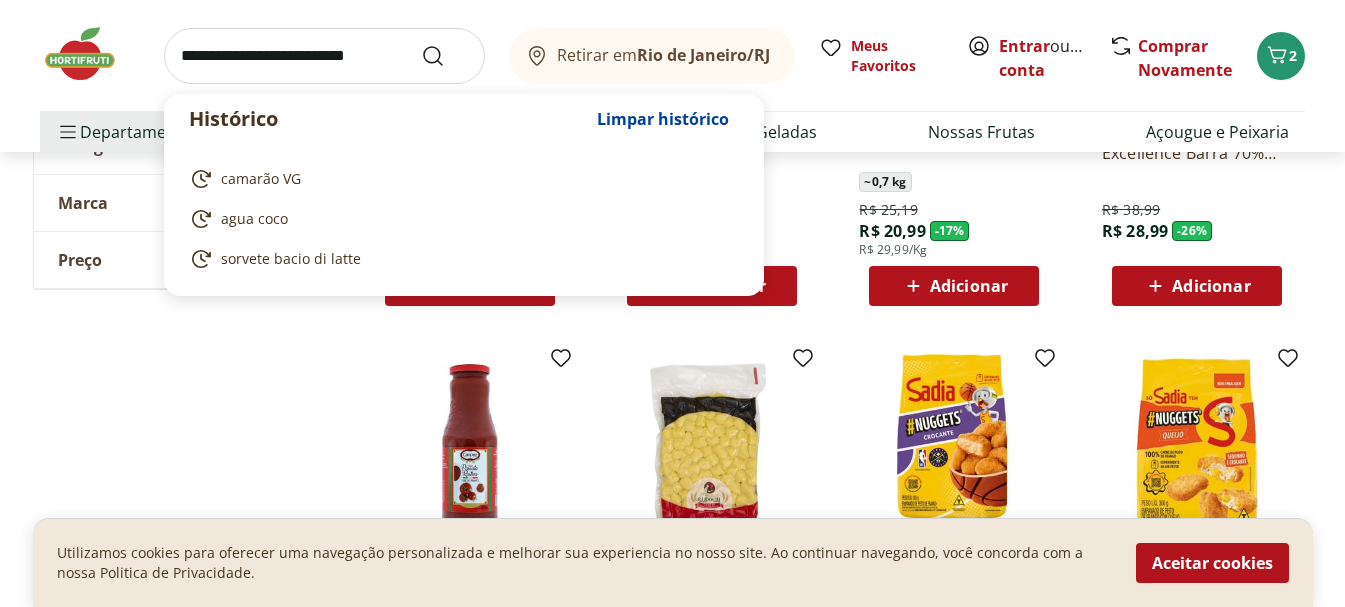 click at bounding box center [324, 56] 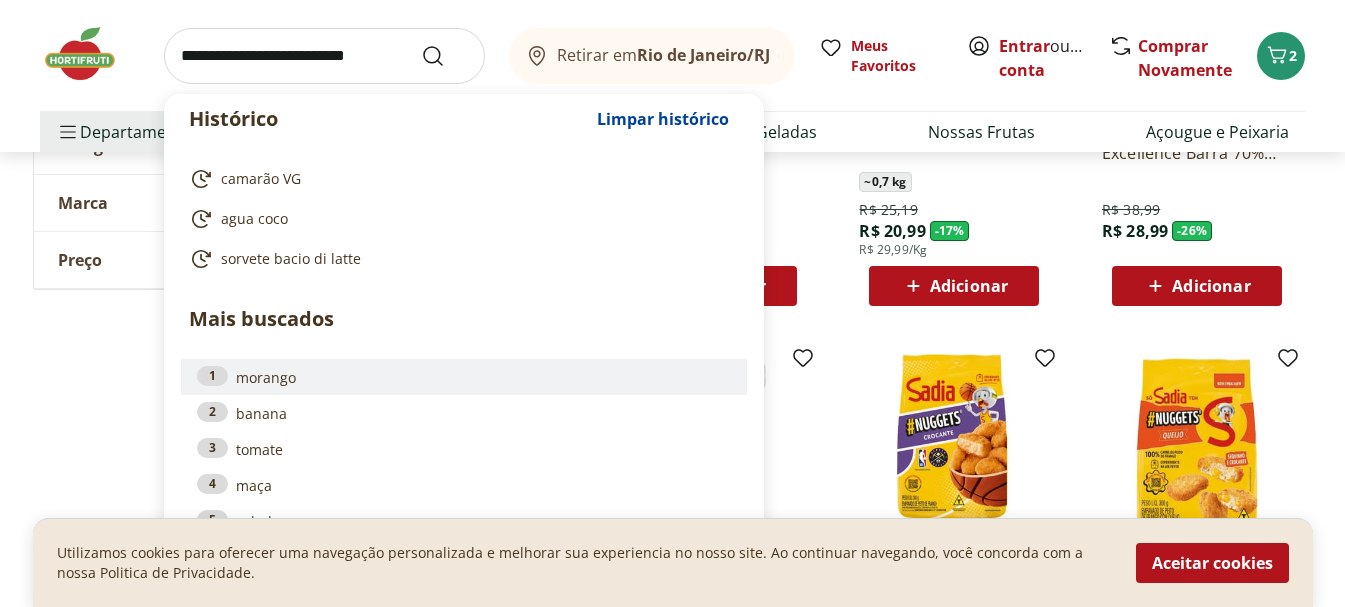 click on "1 morango" at bounding box center [464, 377] 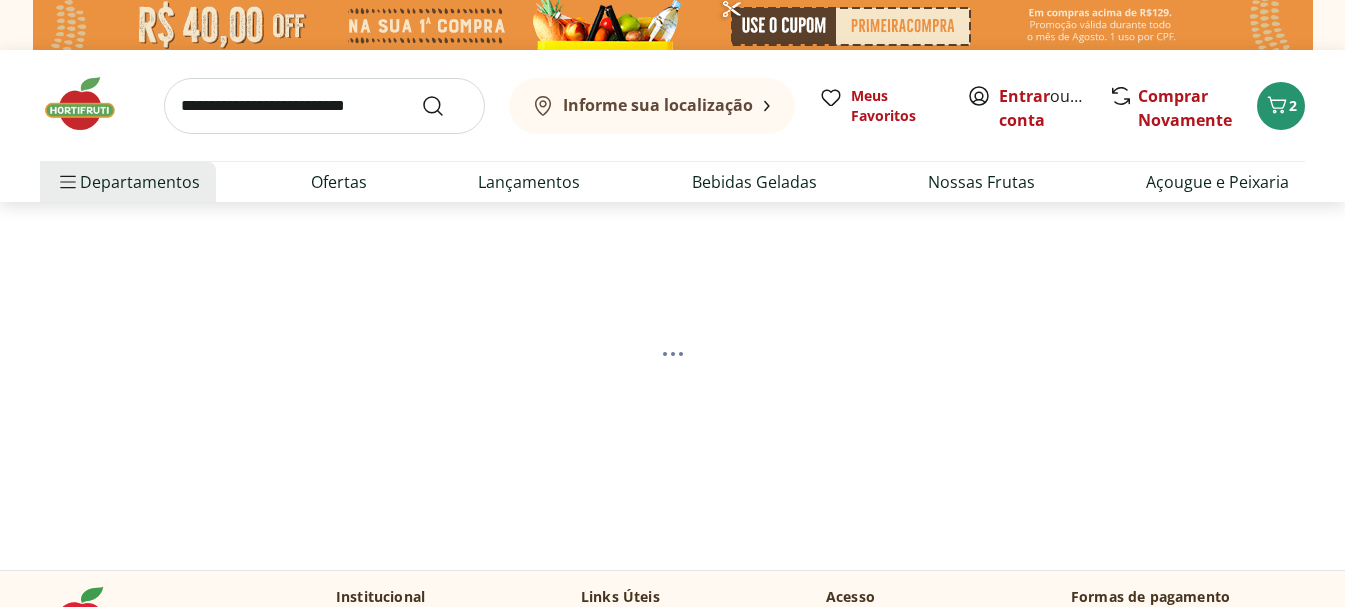 scroll, scrollTop: 0, scrollLeft: 0, axis: both 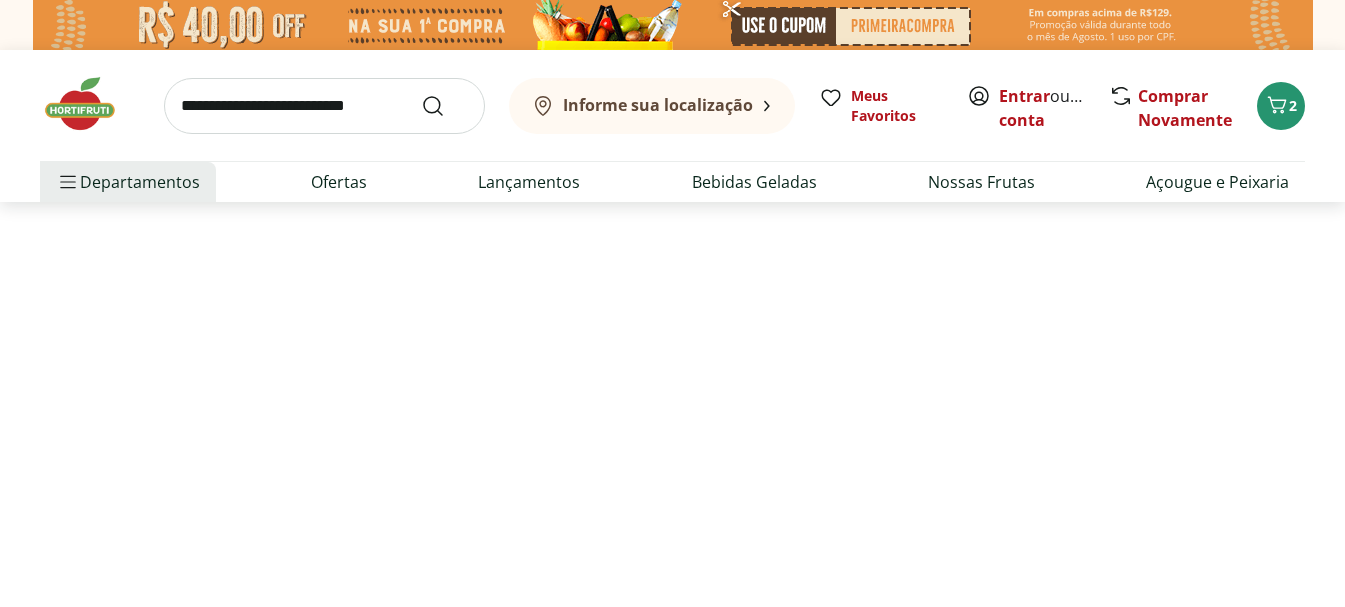 select on "**********" 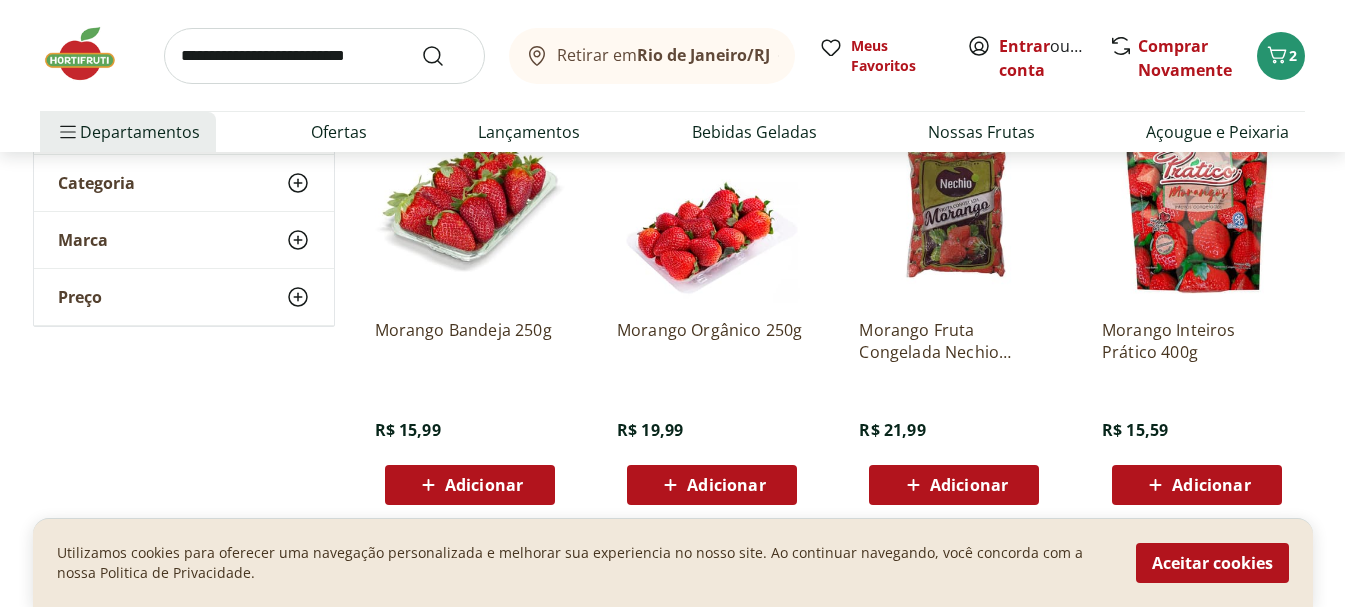 scroll, scrollTop: 329, scrollLeft: 0, axis: vertical 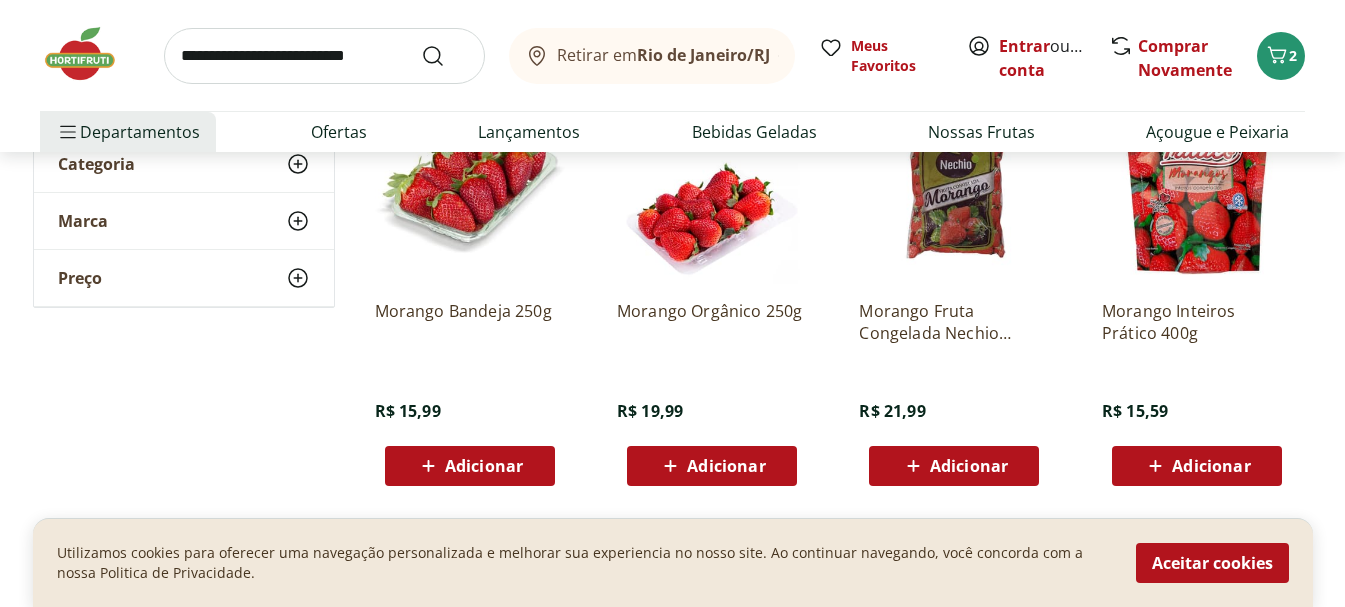 click on "Adicionar" at bounding box center (1211, 466) 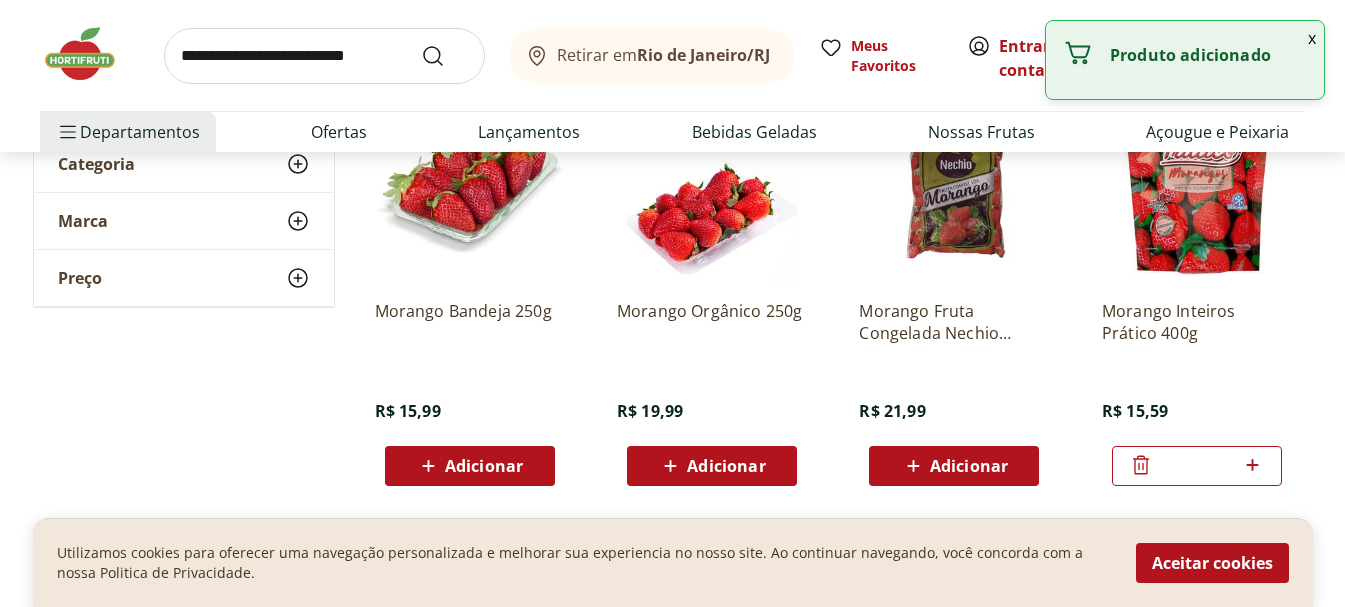 click 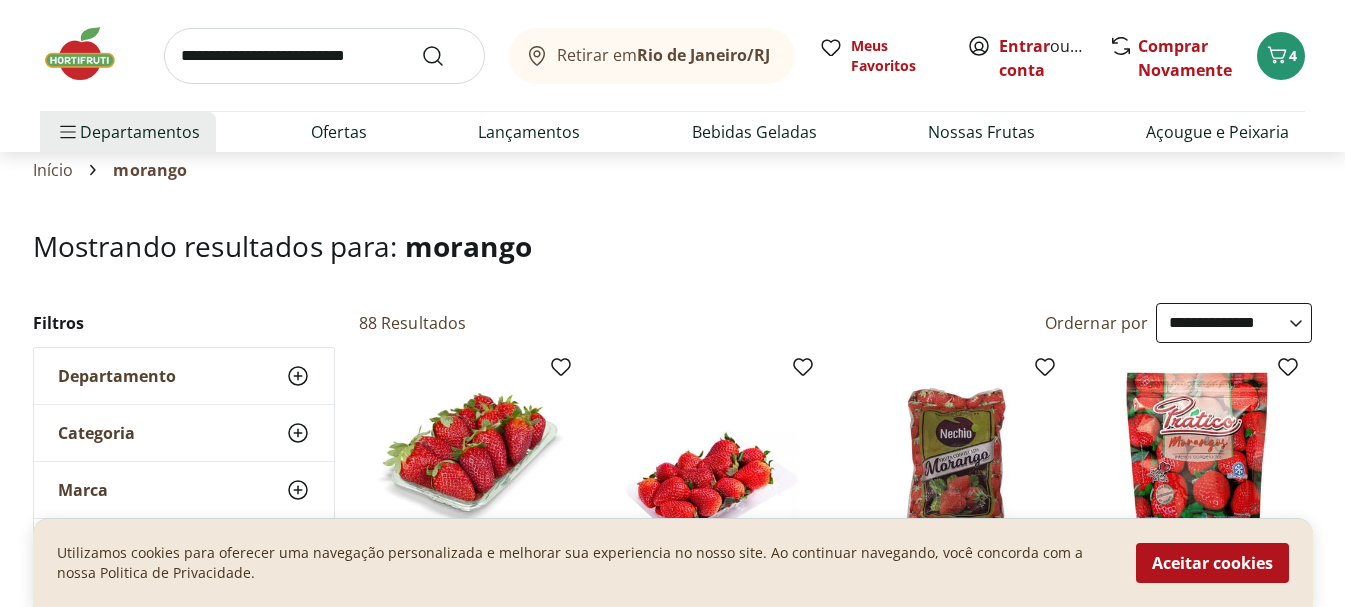 scroll, scrollTop: 0, scrollLeft: 0, axis: both 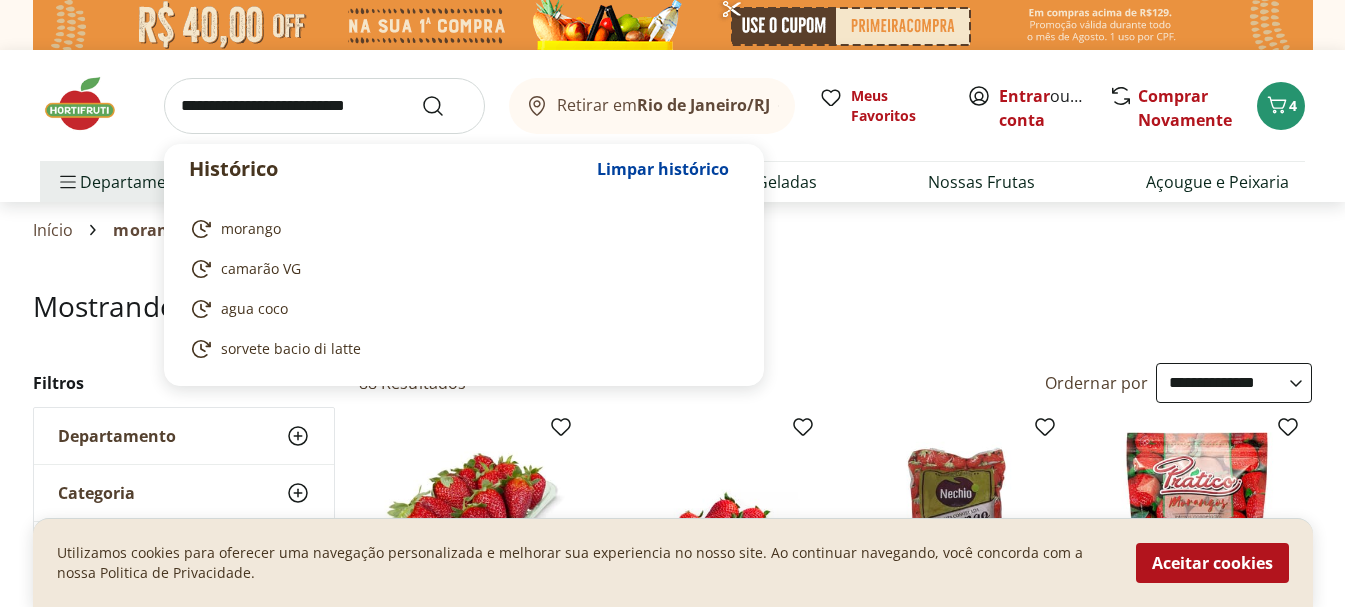 click at bounding box center (324, 106) 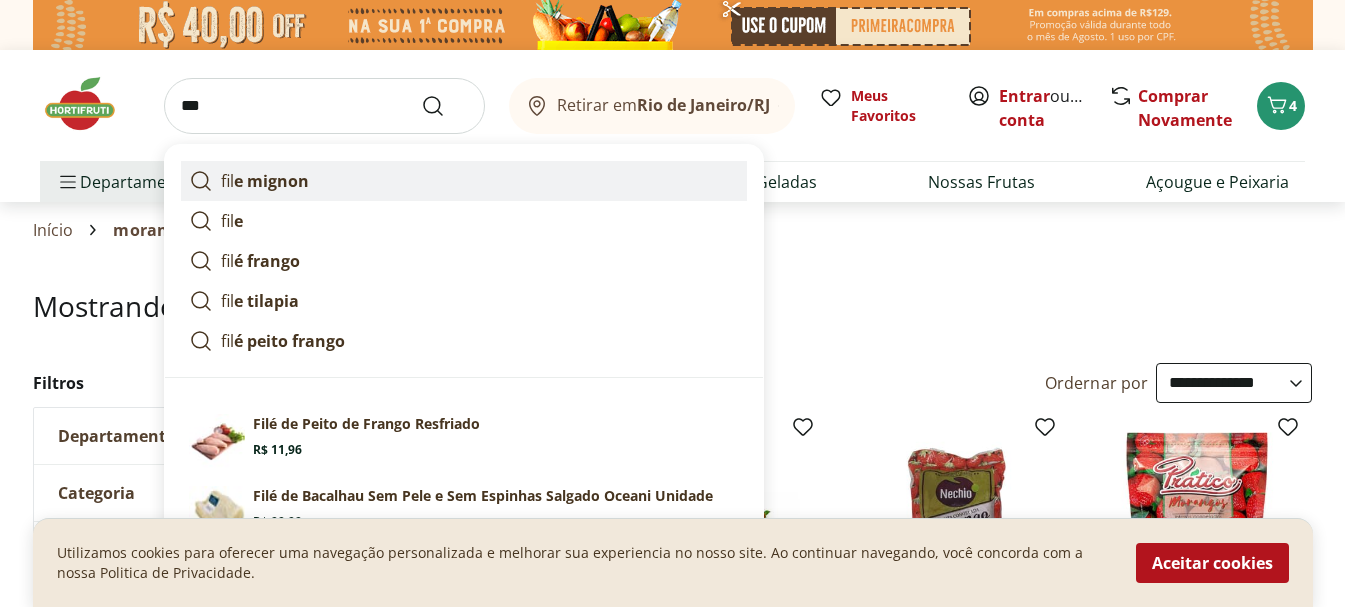 click on "e mignon" at bounding box center [271, 181] 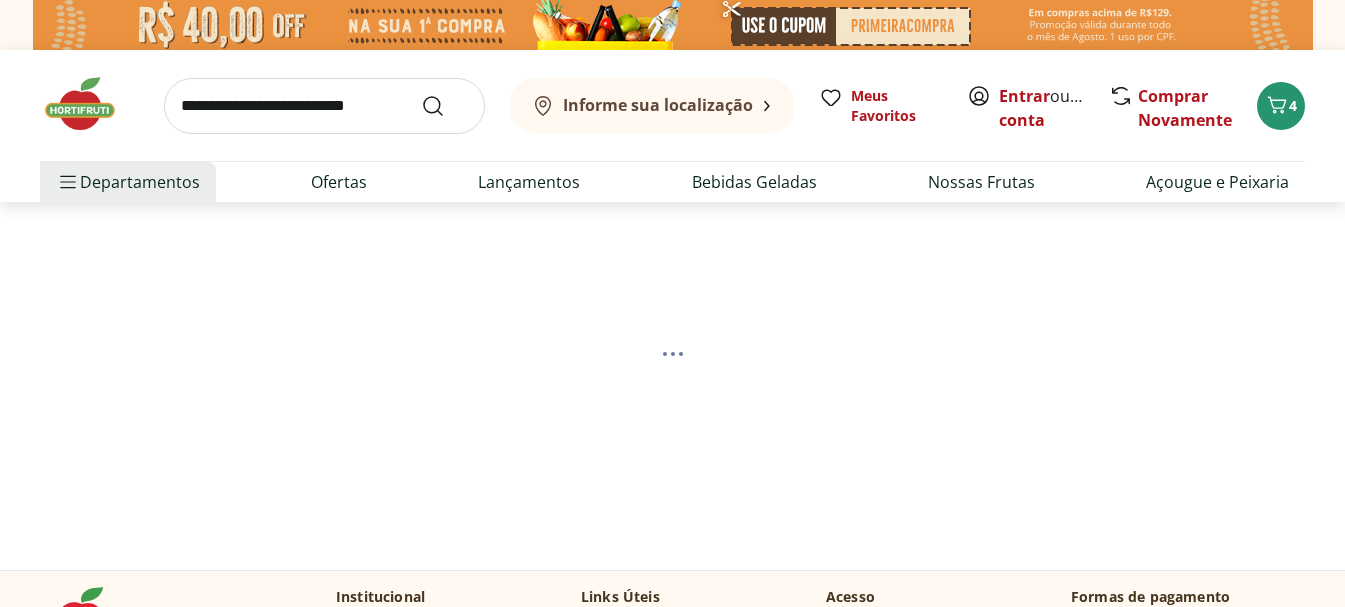 scroll, scrollTop: 0, scrollLeft: 0, axis: both 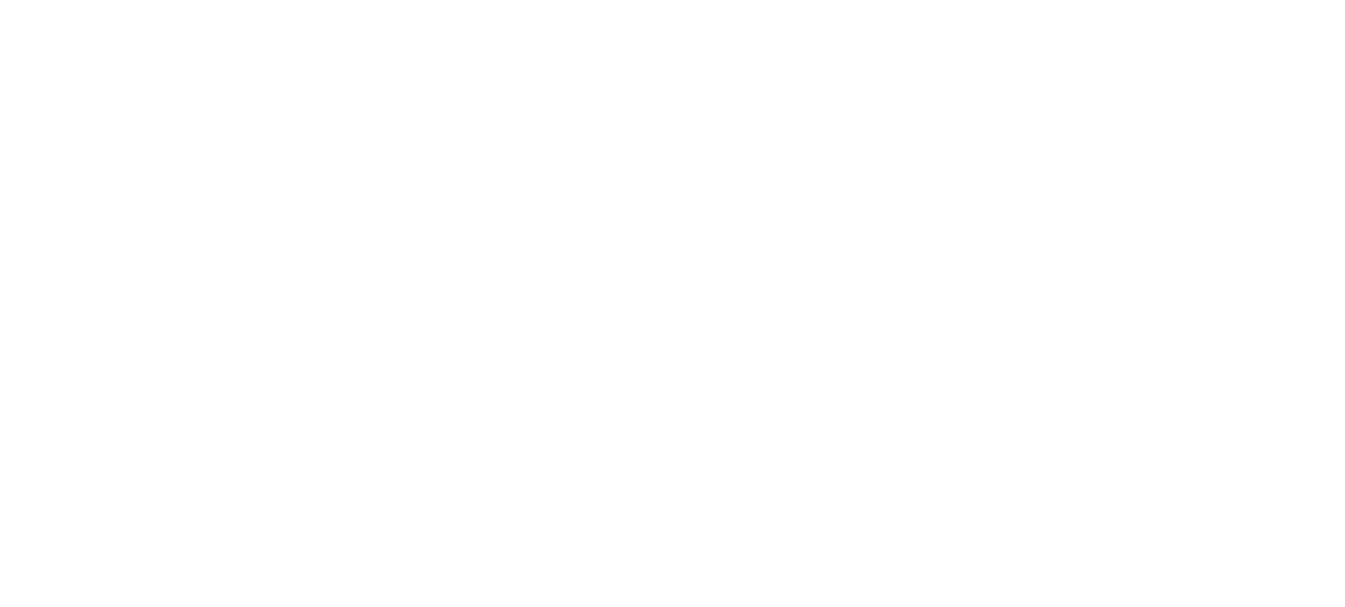 select on "**********" 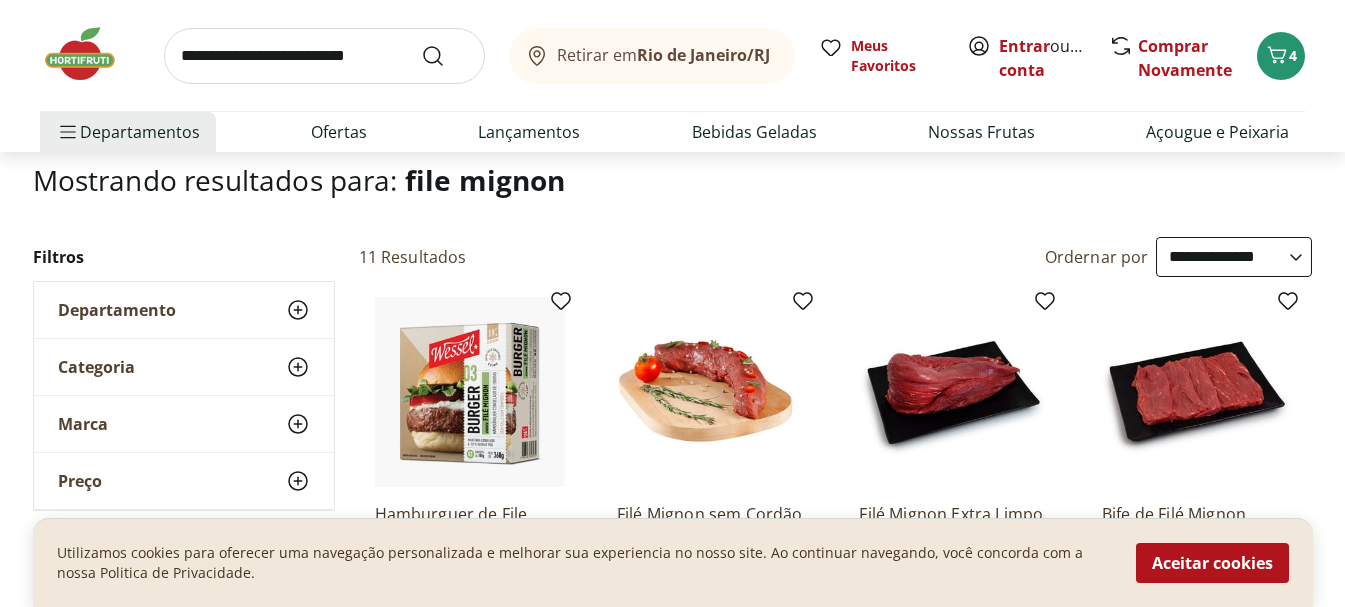 scroll, scrollTop: 0, scrollLeft: 0, axis: both 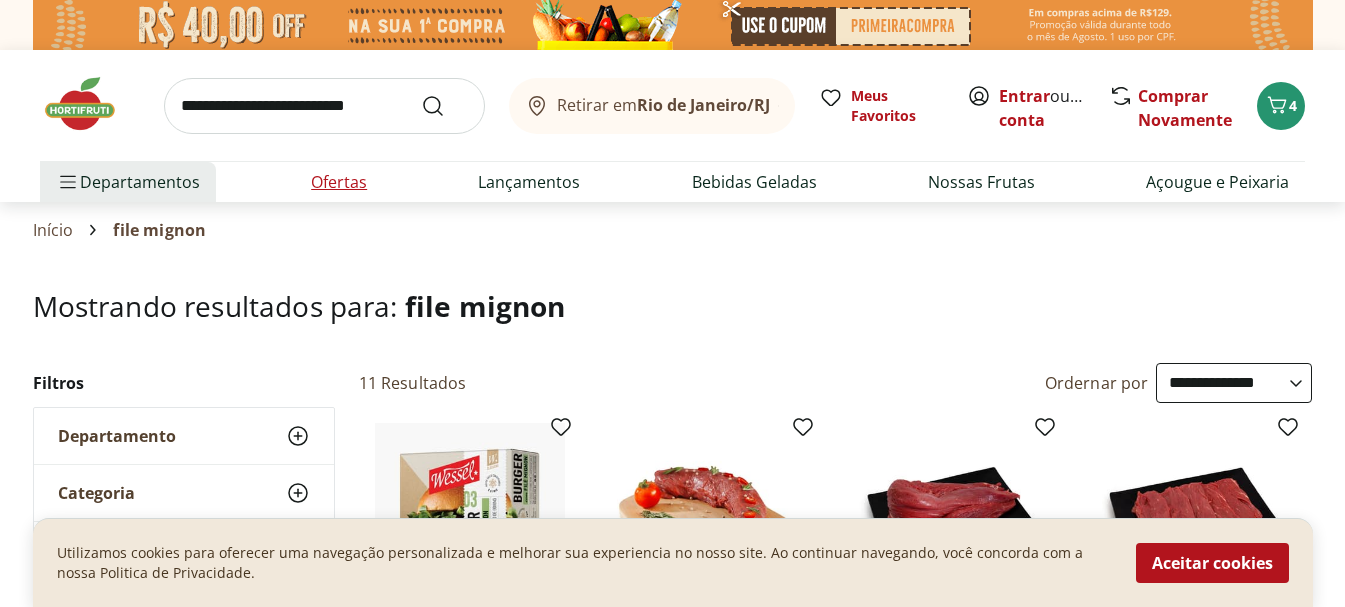 click on "Ofertas" at bounding box center [339, 182] 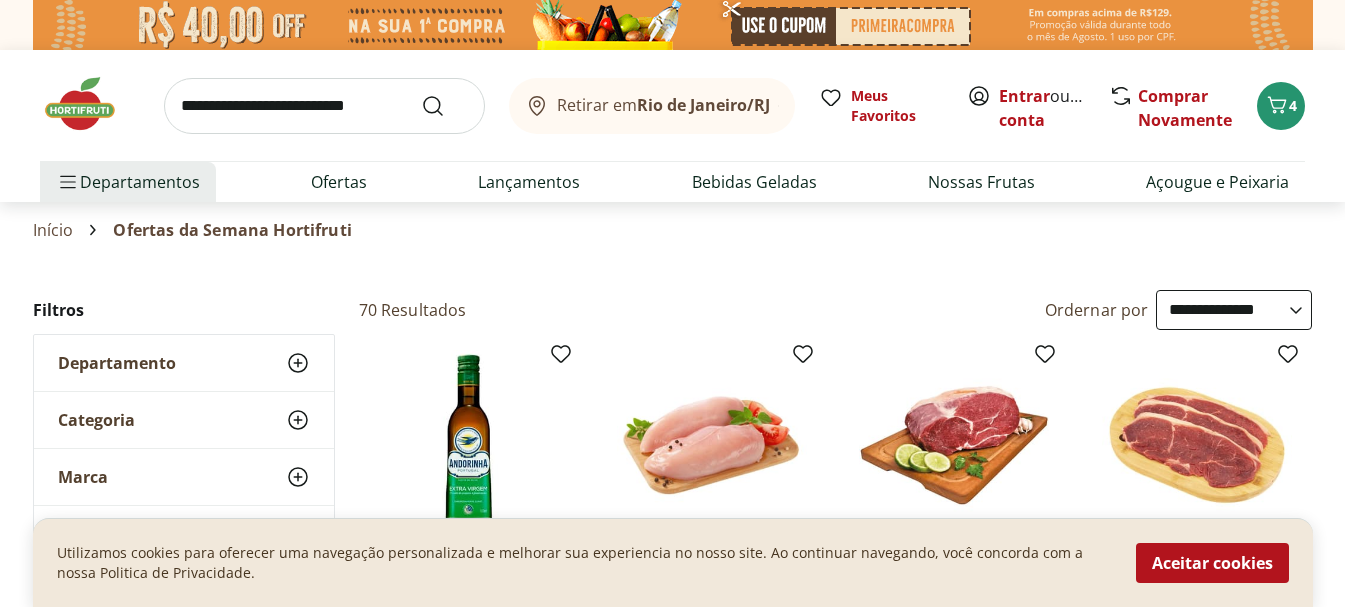 click at bounding box center [90, 104] 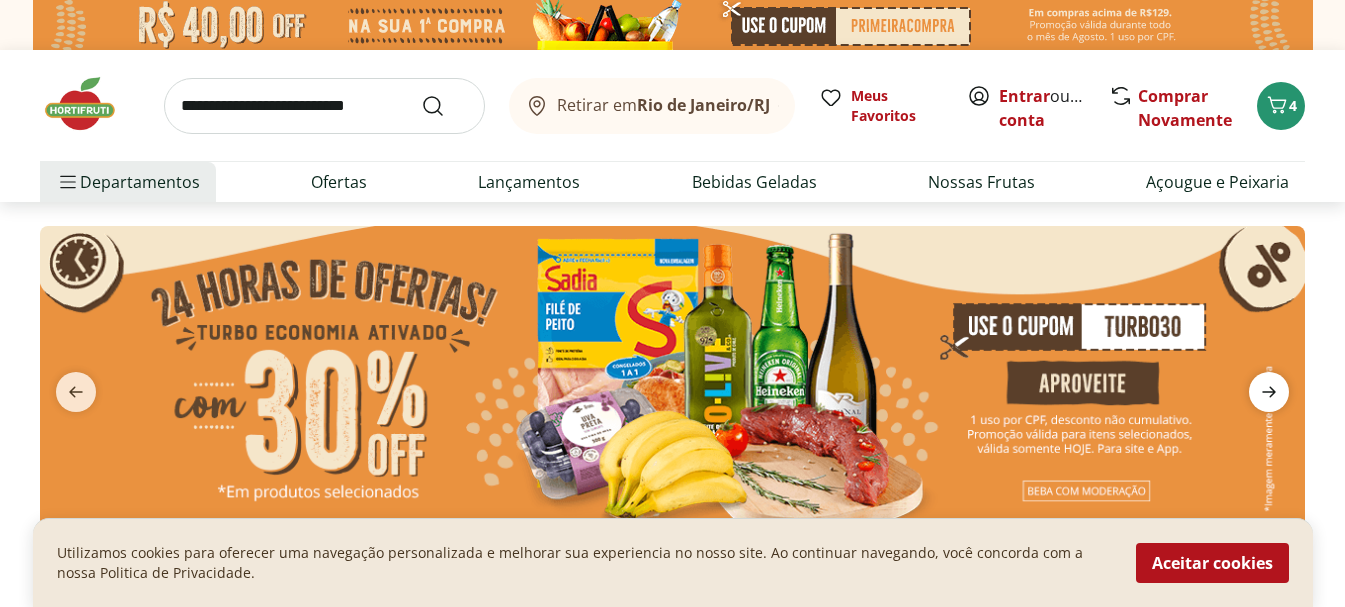 click 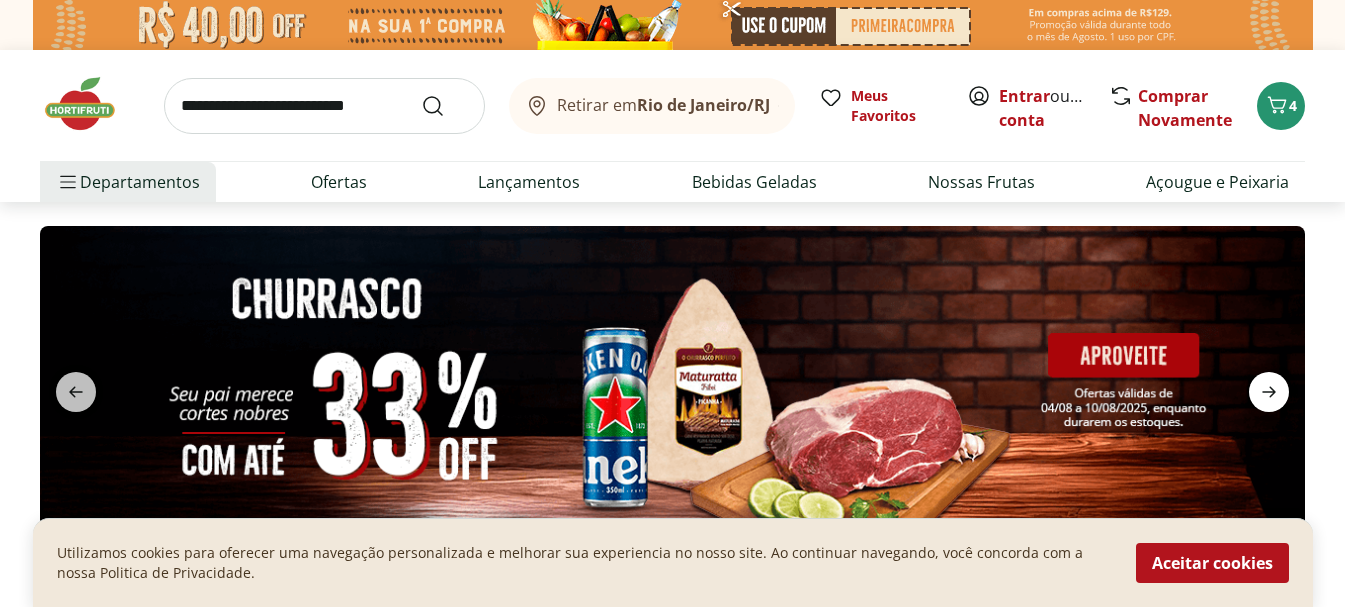 click 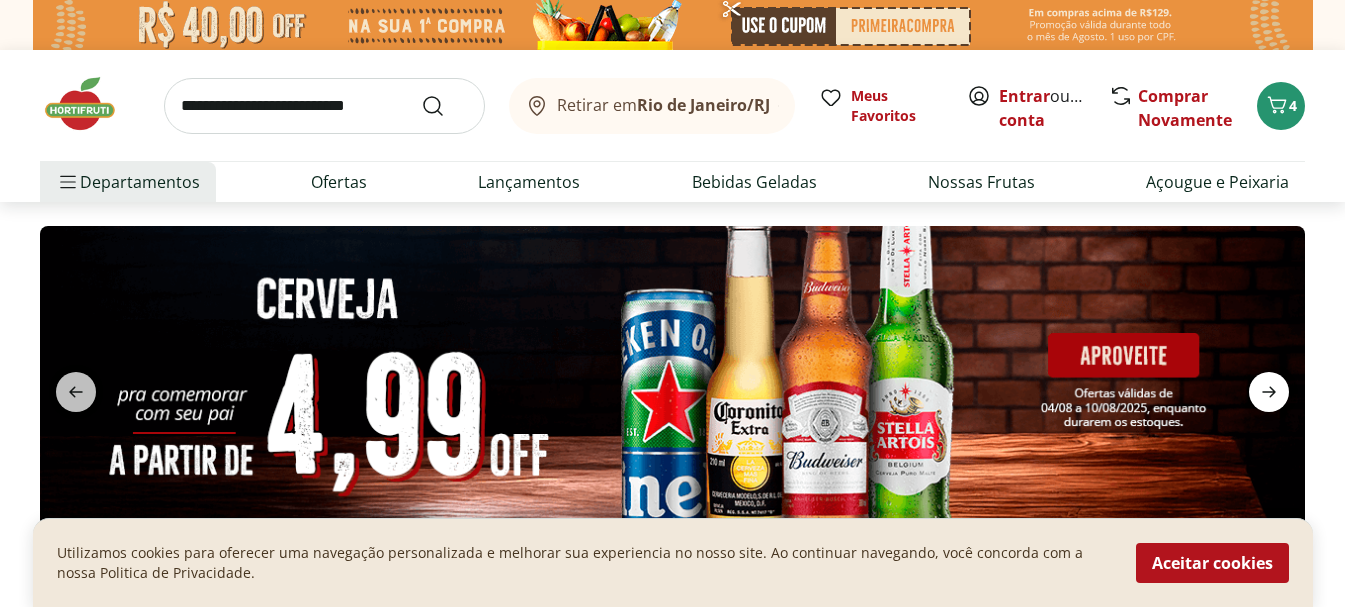 click 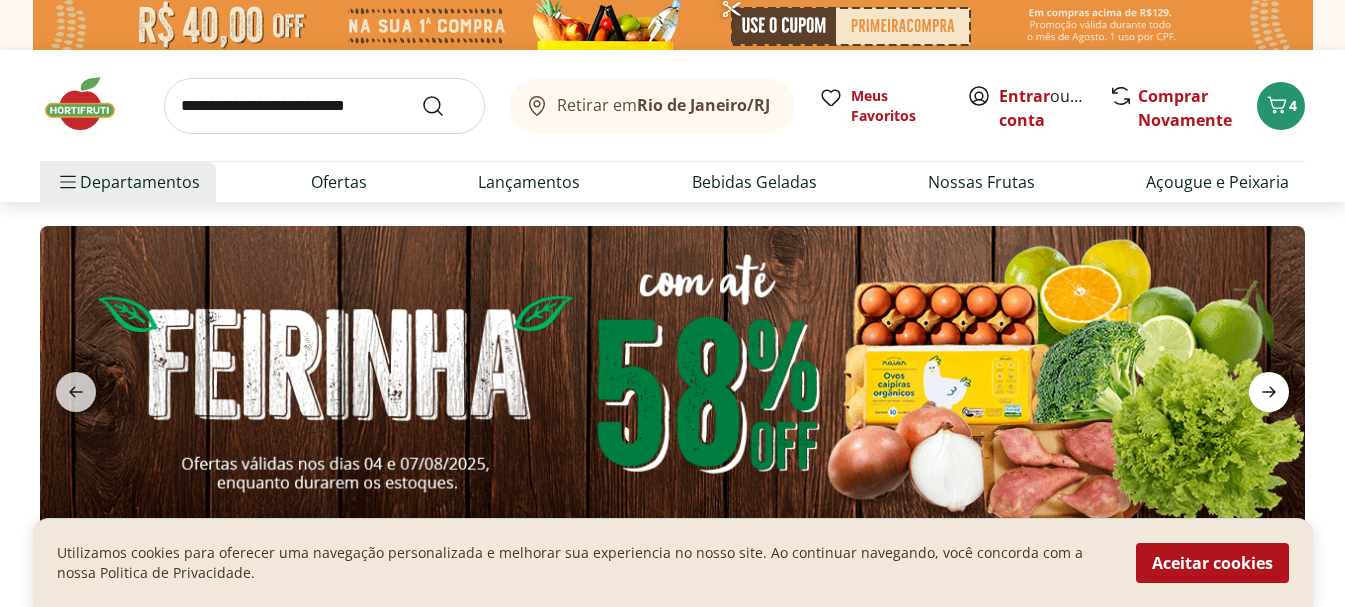 click 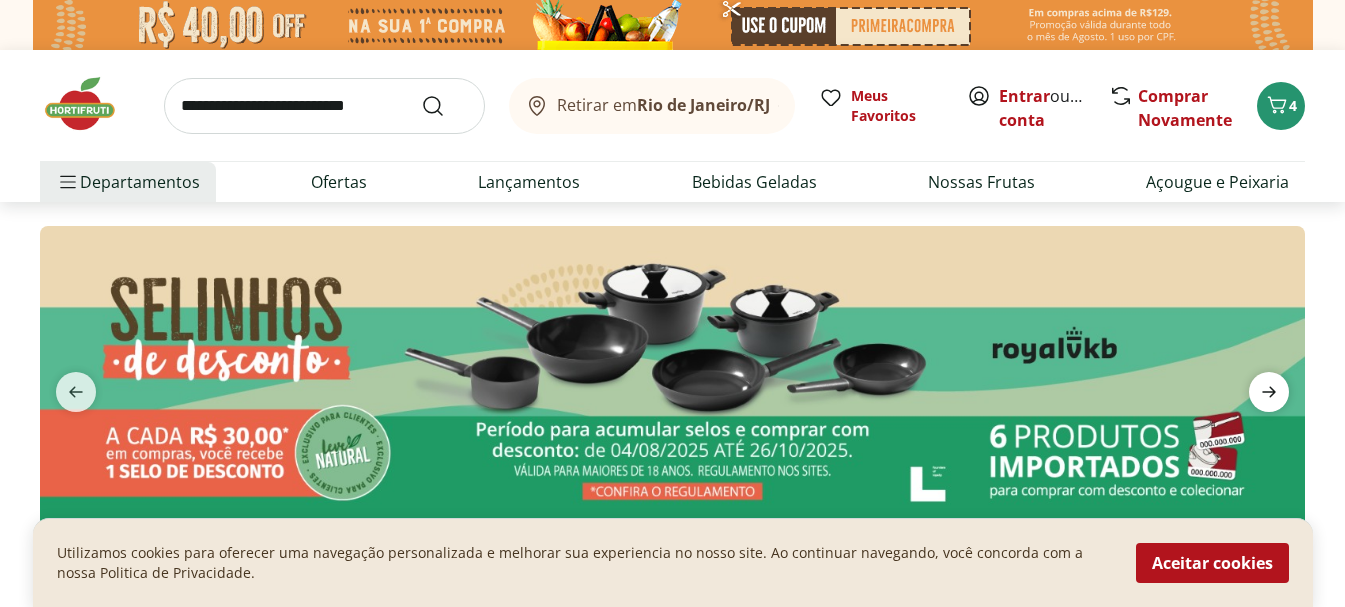 click 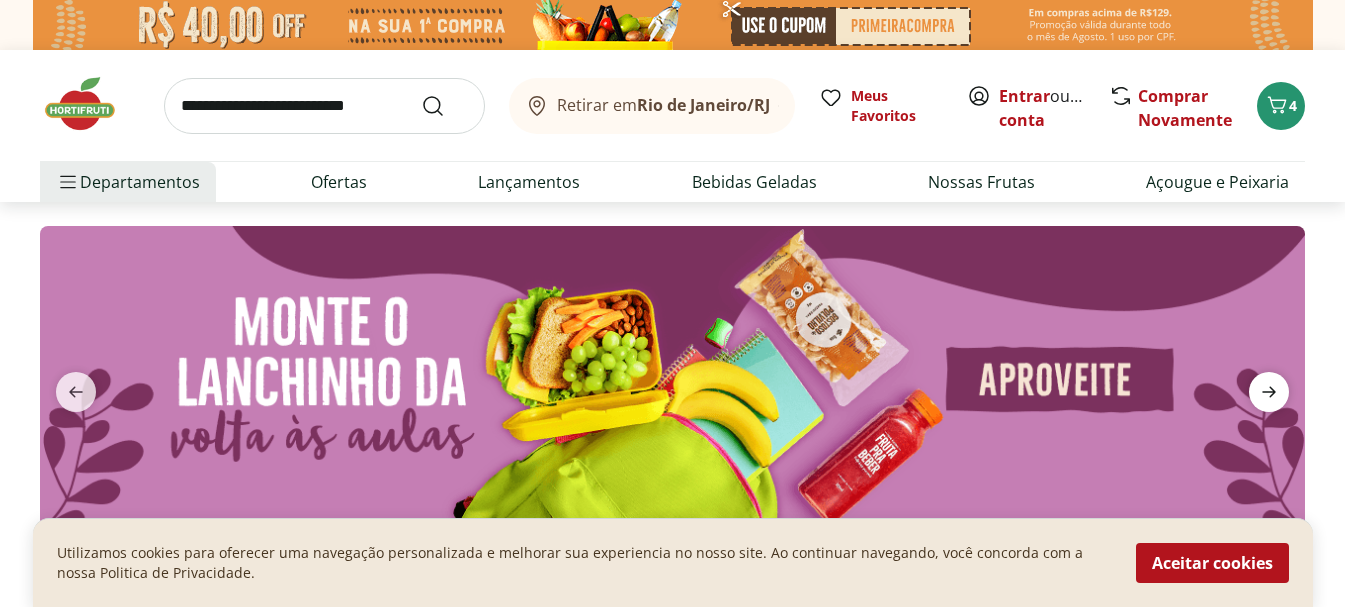 click 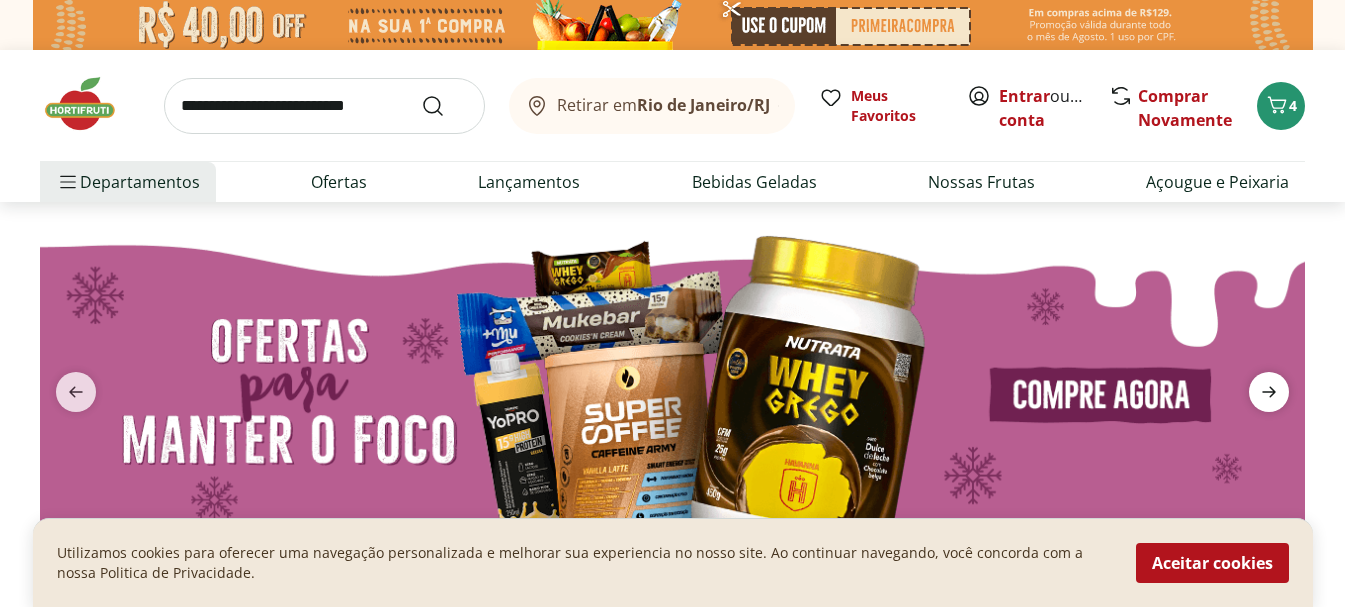 click 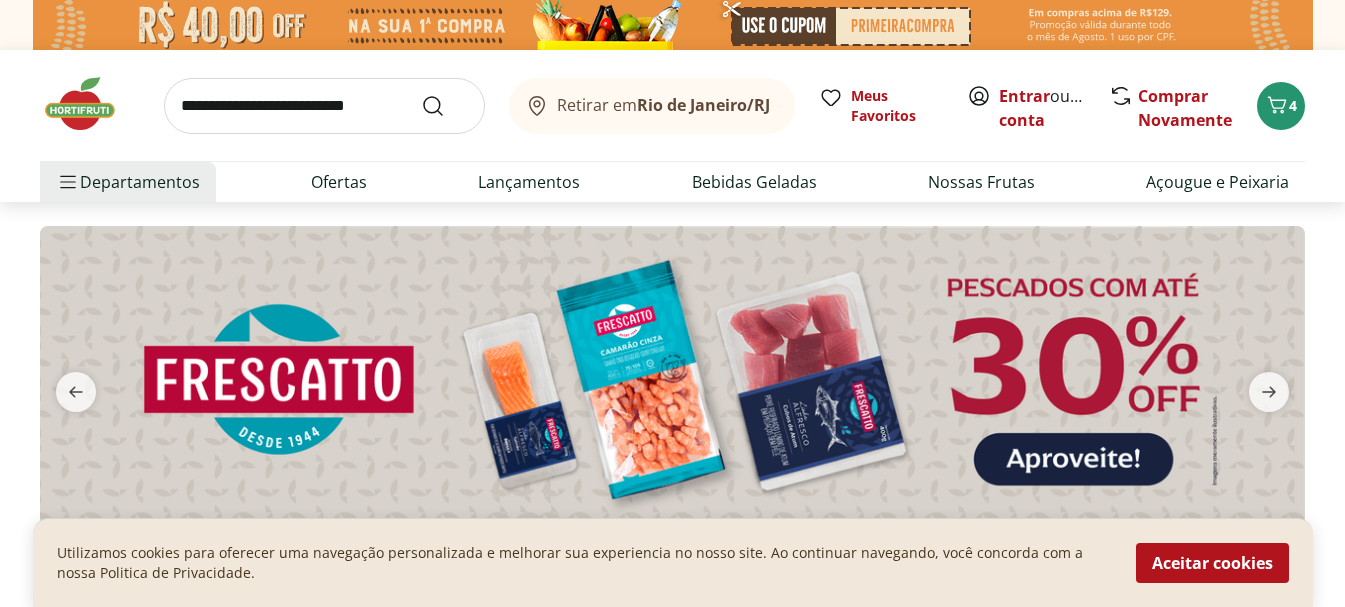 click at bounding box center [672, 379] 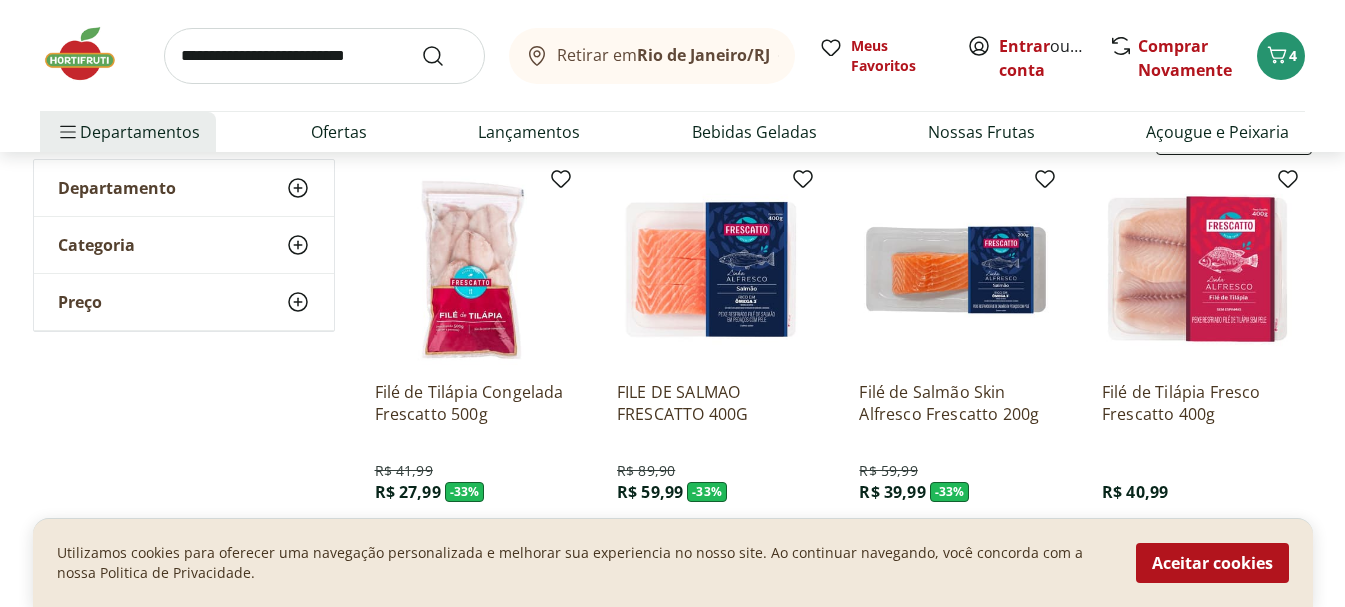 scroll, scrollTop: 108, scrollLeft: 0, axis: vertical 